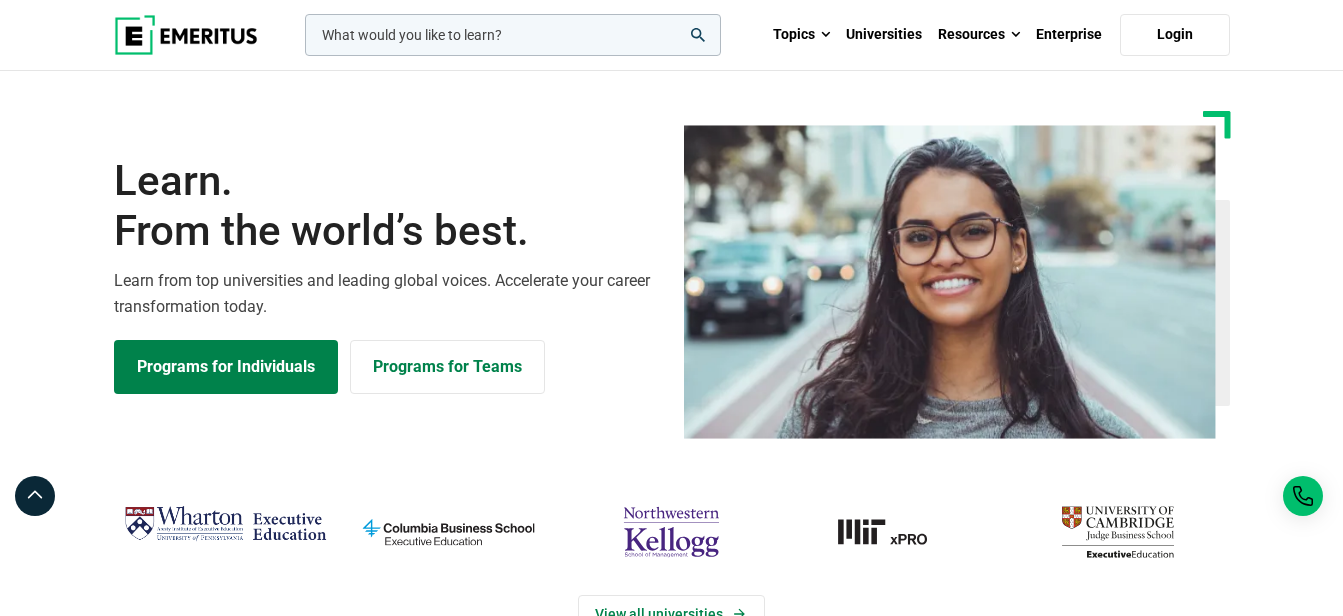 scroll, scrollTop: 0, scrollLeft: 0, axis: both 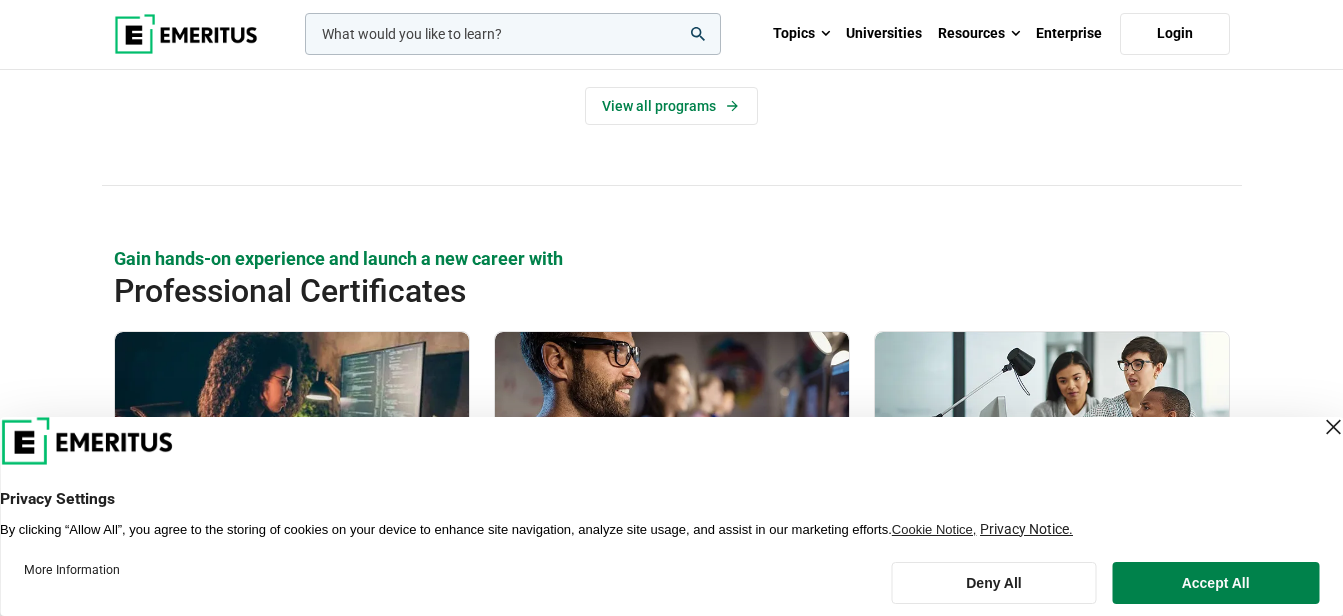 click at bounding box center (1333, 427) 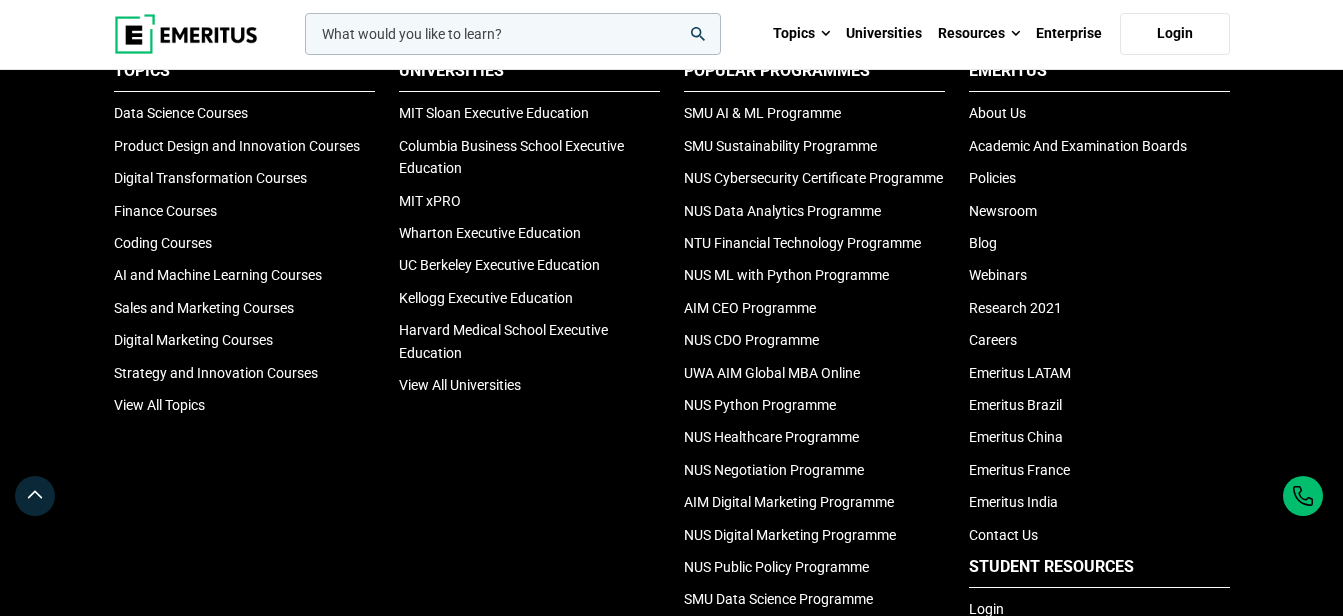 scroll, scrollTop: 6570, scrollLeft: 0, axis: vertical 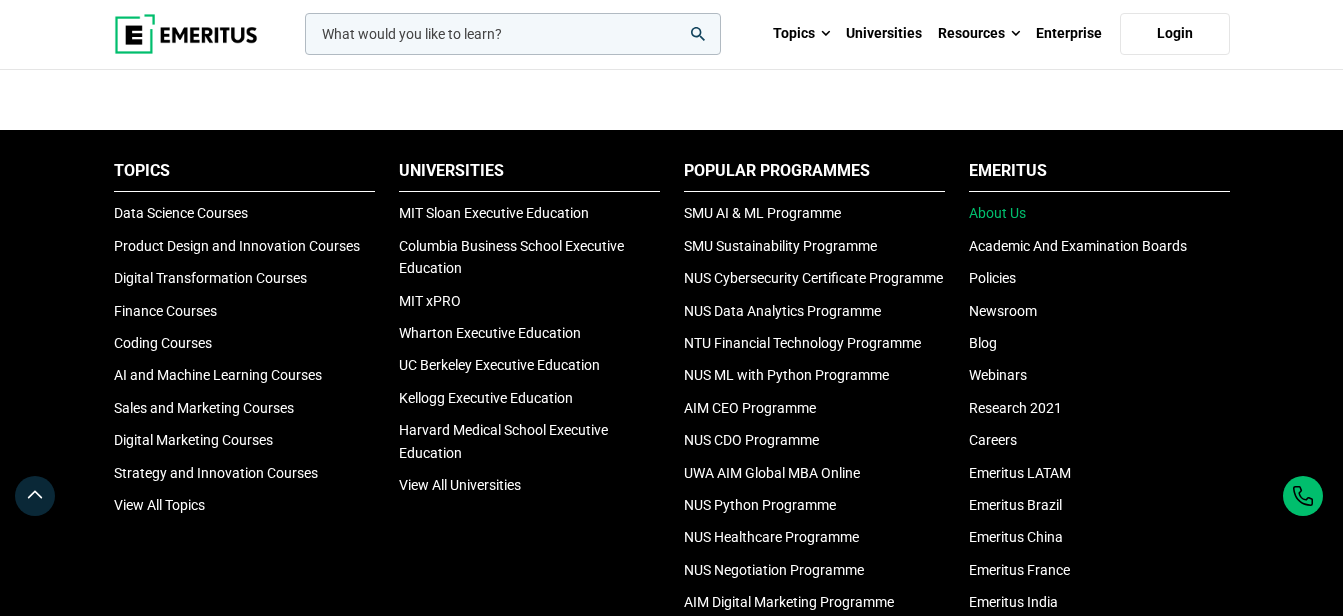 click on "About Us" at bounding box center [997, 213] 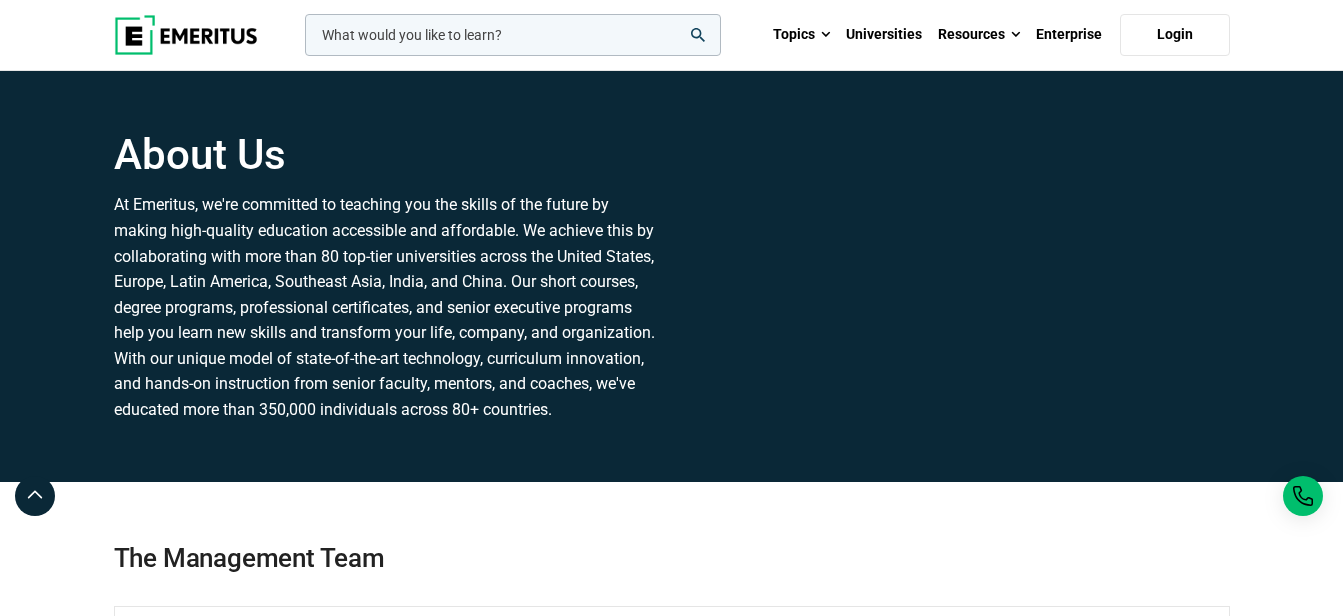 scroll, scrollTop: 0, scrollLeft: 0, axis: both 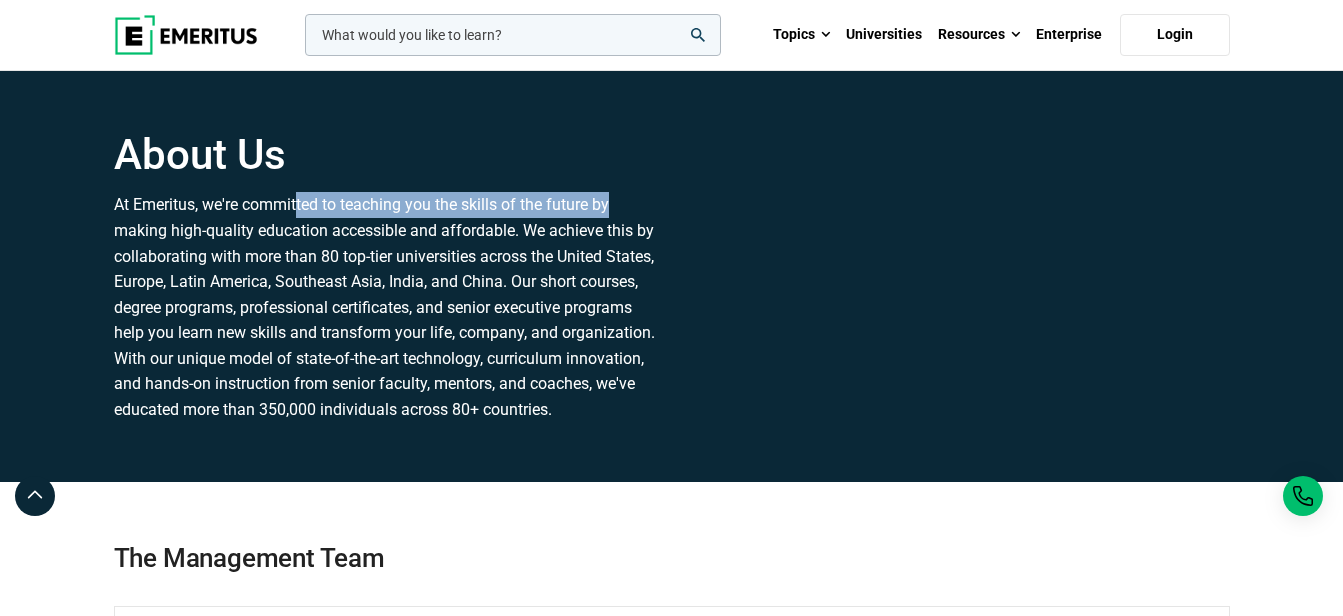 drag, startPoint x: 298, startPoint y: 199, endPoint x: 622, endPoint y: 210, distance: 324.18668 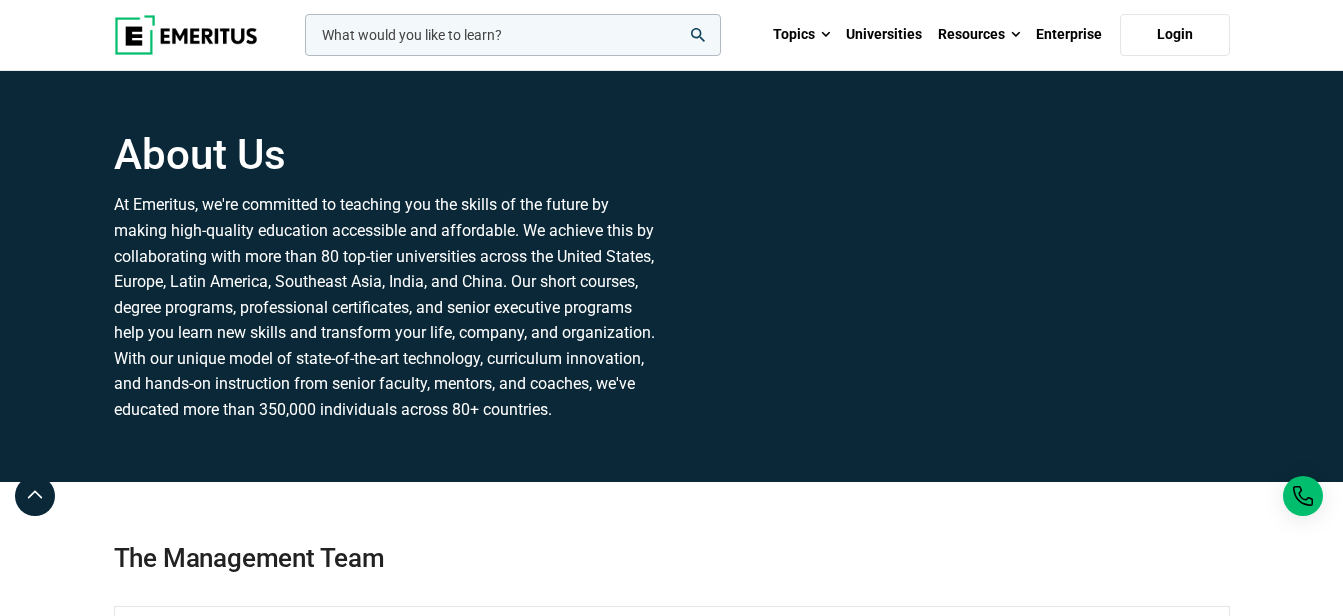 drag, startPoint x: 622, startPoint y: 210, endPoint x: 456, endPoint y: 287, distance: 182.98907 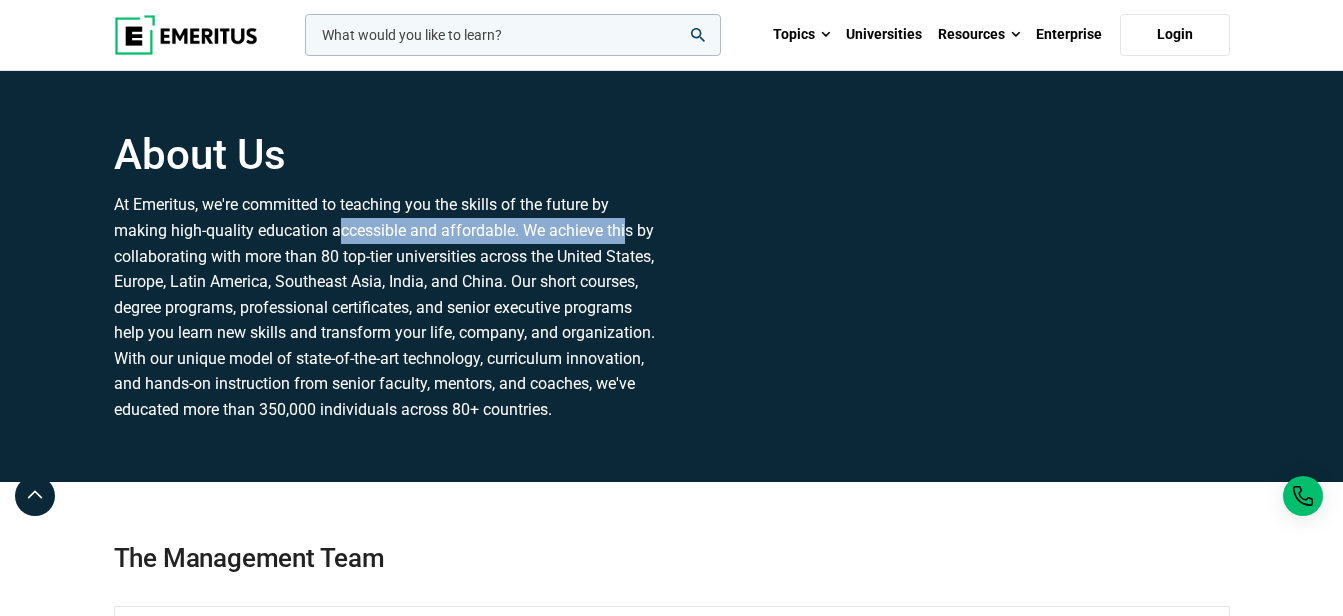 drag, startPoint x: 336, startPoint y: 238, endPoint x: 624, endPoint y: 236, distance: 288.00696 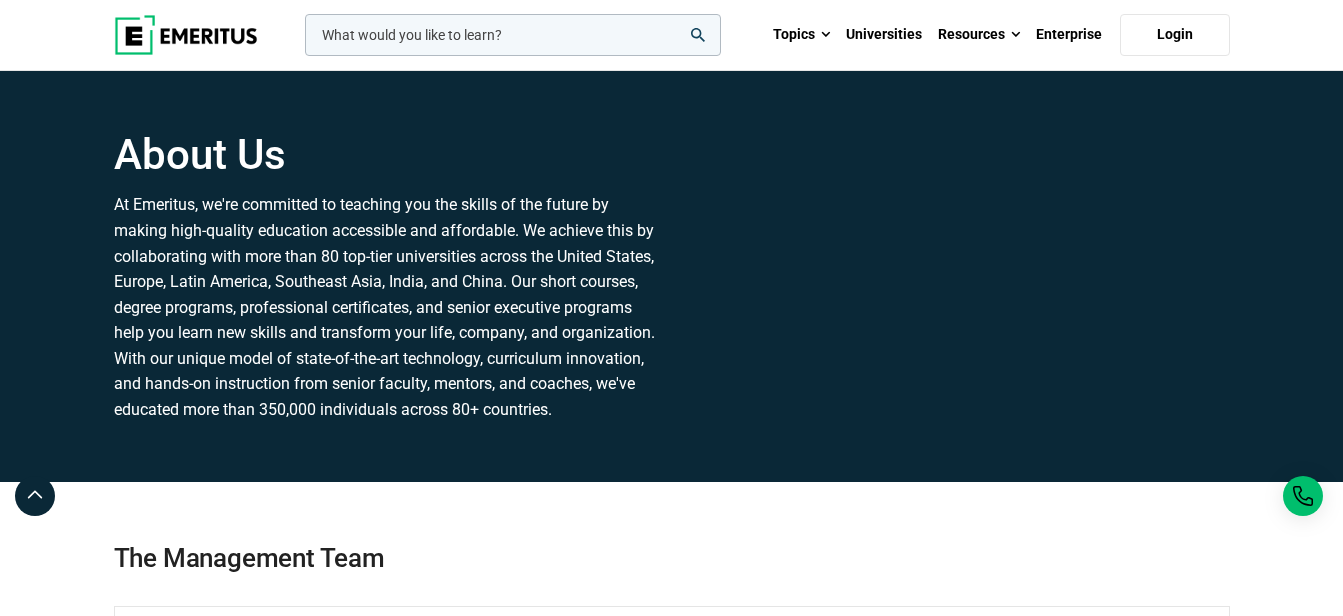 drag, startPoint x: 624, startPoint y: 236, endPoint x: 272, endPoint y: 282, distance: 354.99295 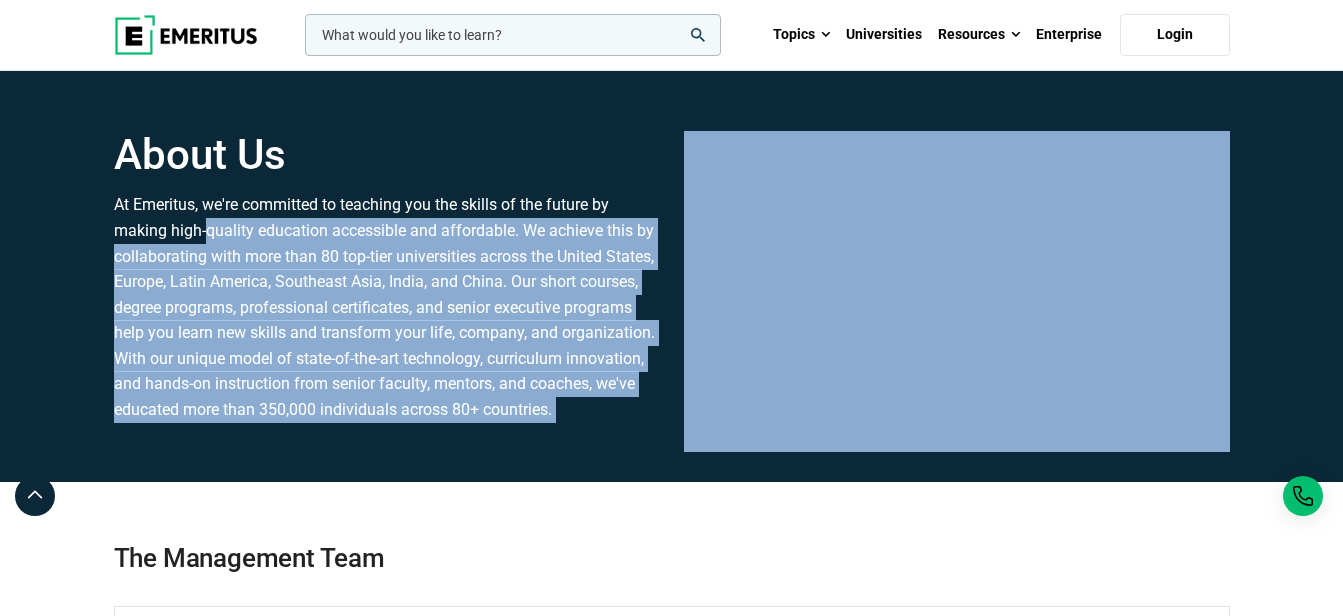 click on "At Emeritus, we're committed to teaching you the skills of the future by making high-quality education accessible and affordable. We achieve this by collaborating with more than 80 top-tier universities across the United States, Europe, Latin America, Southeast Asia, India, and China. Our short courses, degree programs, professional certificates, and senior executive programs help you learn new skills and transform your life, company, and organization. With our unique model of state-of-the-art technology, curriculum innovation, and hands-on instruction from senior faculty, mentors, and coaches, we've educated more than 350,000 individuals across 80+ countries." at bounding box center [387, 307] 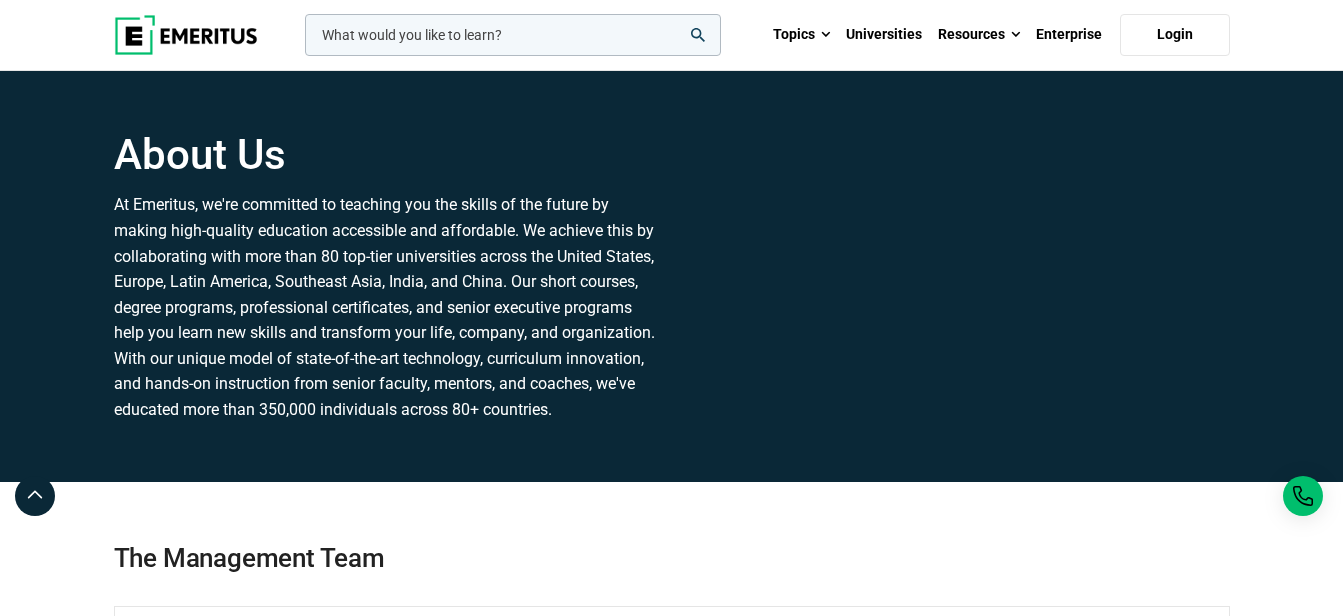 click on "At Emeritus, we're committed to teaching you the skills of the future by making high-quality education accessible and affordable. We achieve this by collaborating with more than 80 top-tier universities across the United States, Europe, Latin America, Southeast Asia, India, and China. Our short courses, degree programs, professional certificates, and senior executive programs help you learn new skills and transform your life, company, and organization. With our unique model of state-of-the-art technology, curriculum innovation, and hands-on instruction from senior faculty, mentors, and coaches, we've educated more than 350,000 individuals across 80+ countries." at bounding box center [387, 307] 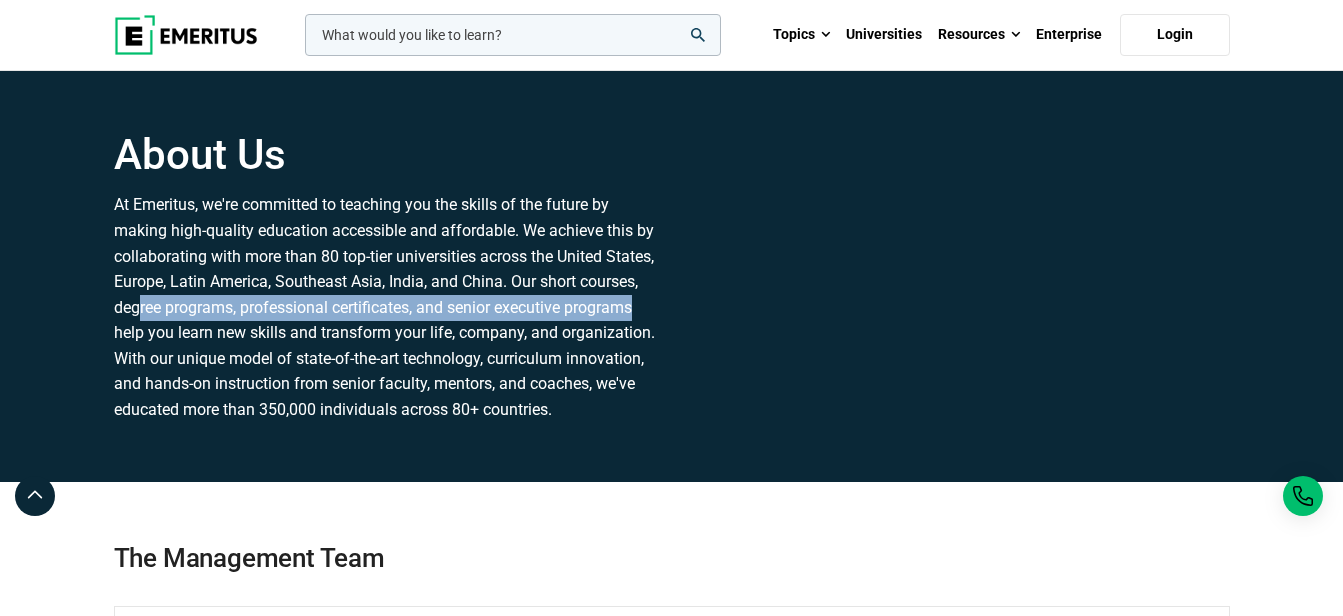 drag, startPoint x: 138, startPoint y: 310, endPoint x: 668, endPoint y: 312, distance: 530.0038 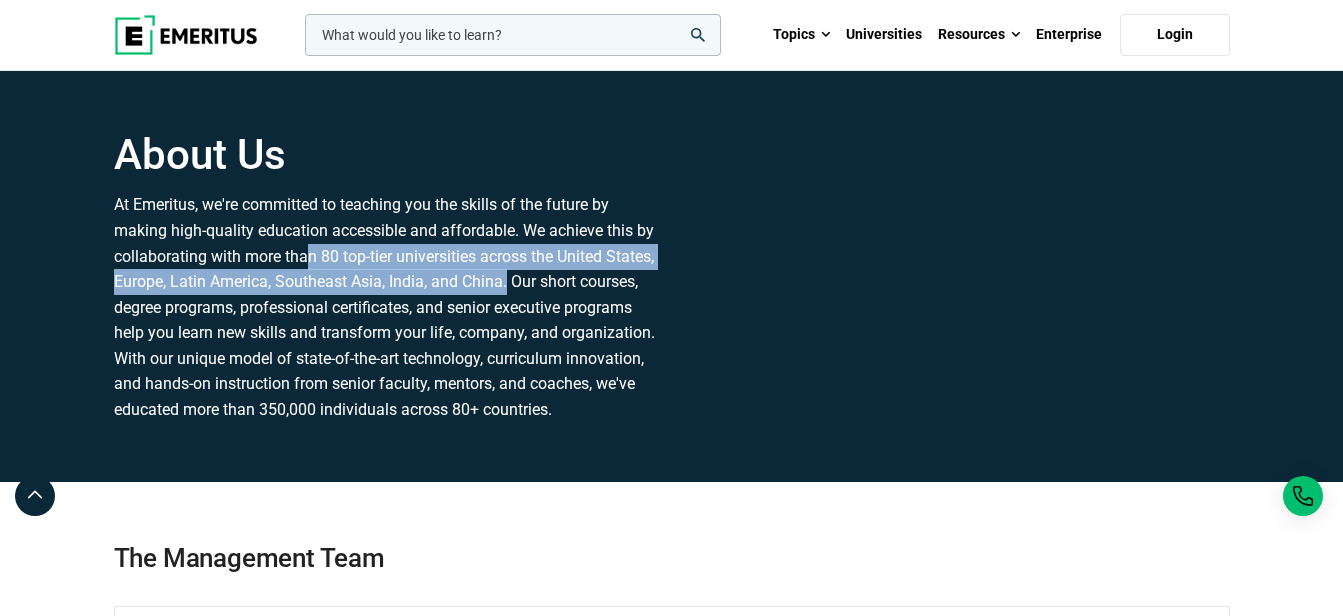 drag, startPoint x: 508, startPoint y: 277, endPoint x: 302, endPoint y: 265, distance: 206.34921 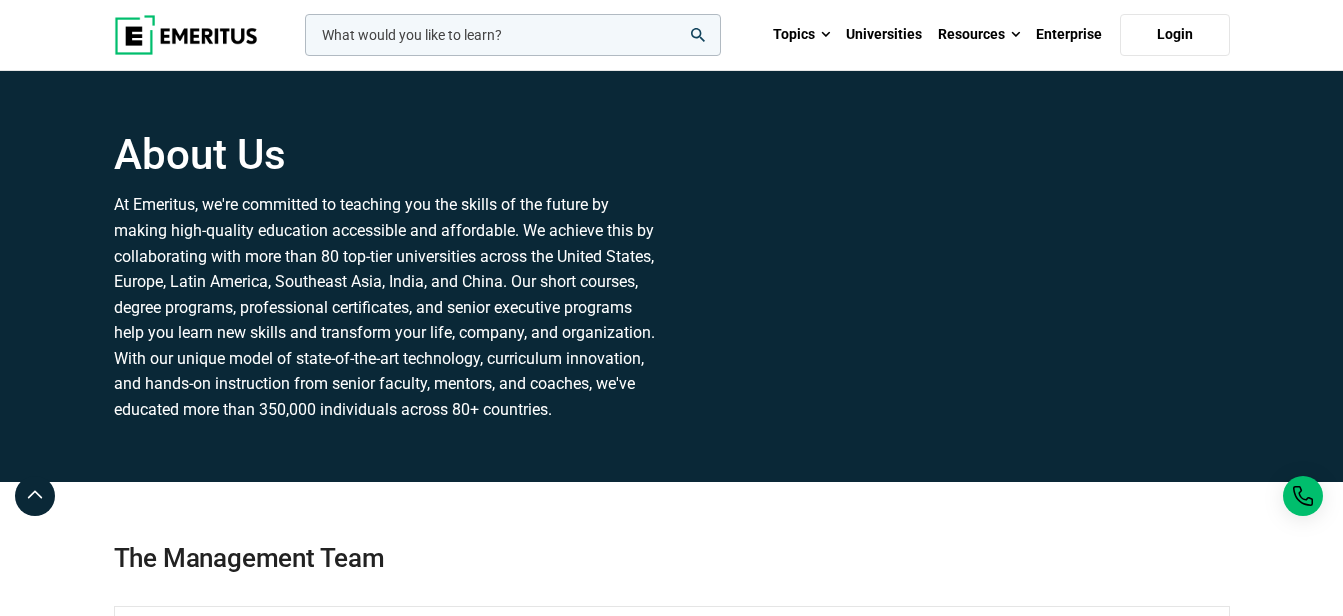 drag, startPoint x: 302, startPoint y: 265, endPoint x: 594, endPoint y: 234, distance: 293.64093 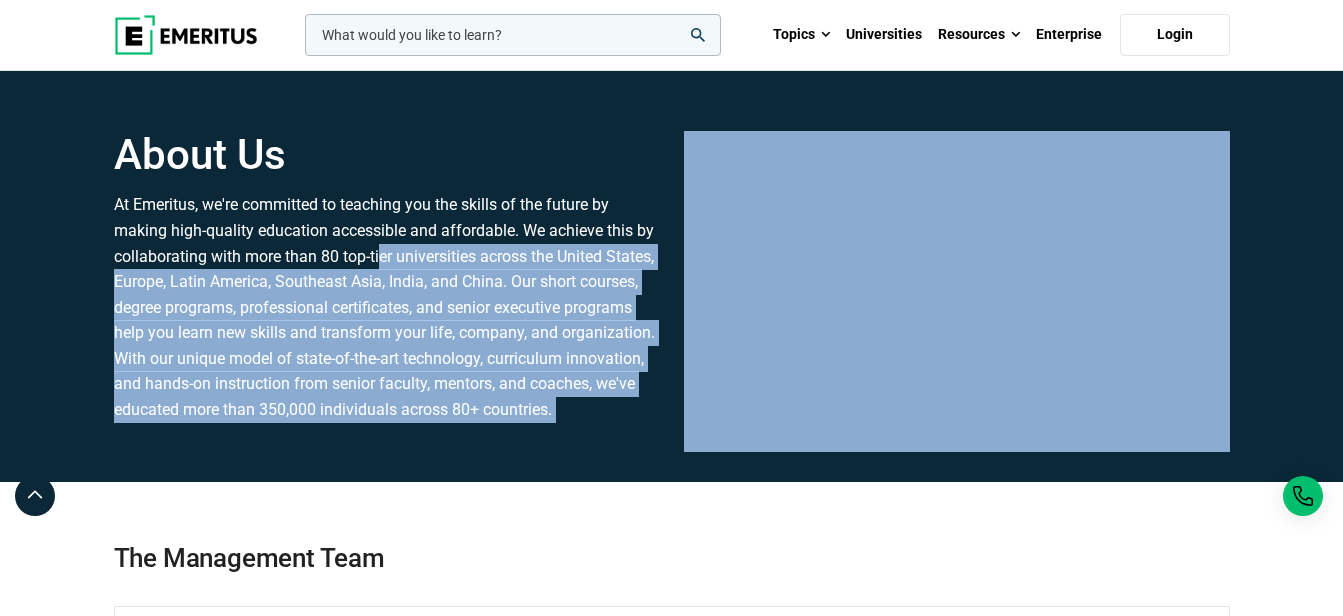 drag, startPoint x: 416, startPoint y: 258, endPoint x: 674, endPoint y: 256, distance: 258.00775 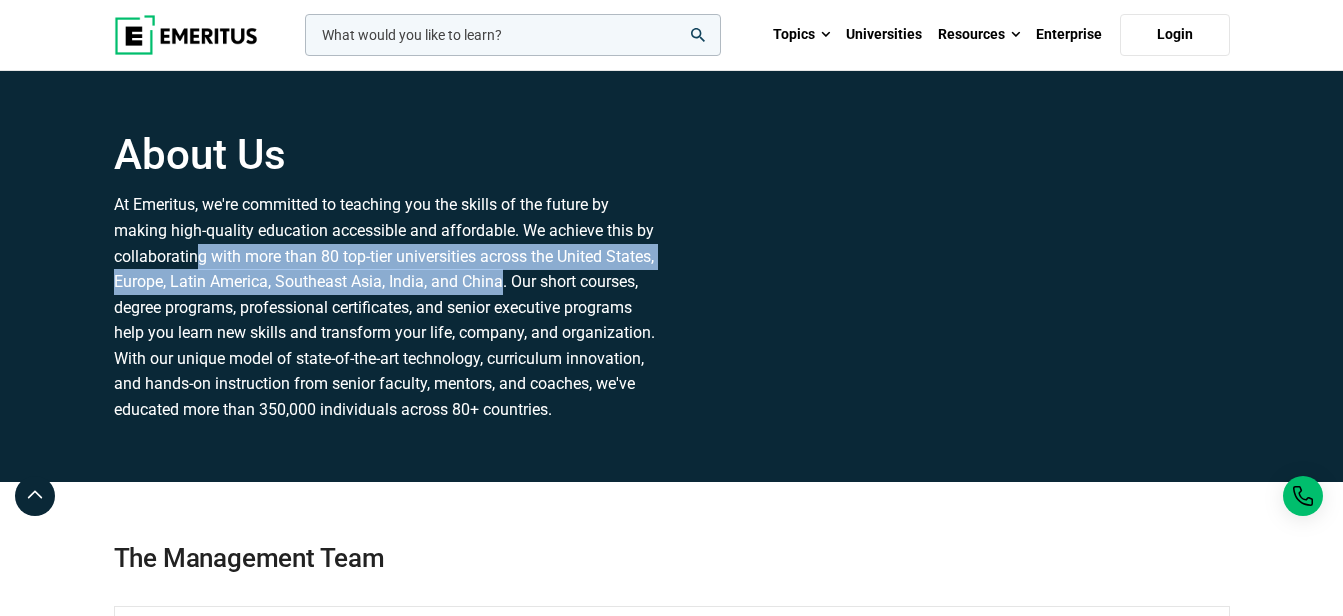 drag, startPoint x: 194, startPoint y: 255, endPoint x: 504, endPoint y: 277, distance: 310.77966 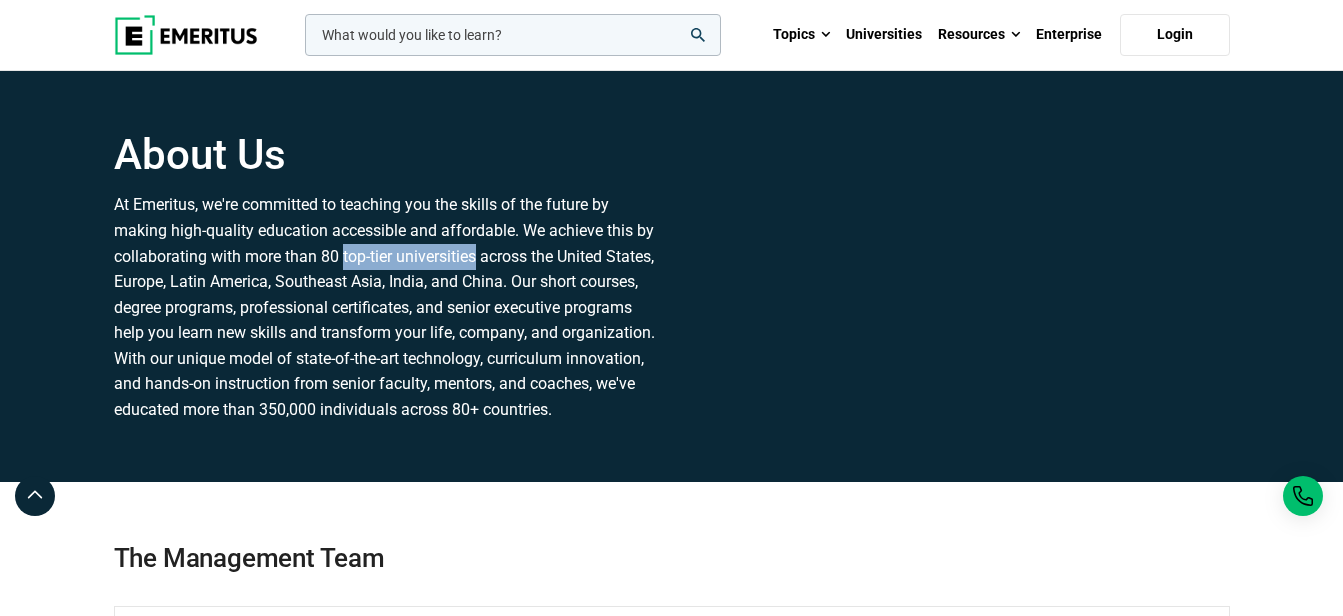 drag, startPoint x: 342, startPoint y: 256, endPoint x: 476, endPoint y: 250, distance: 134.13426 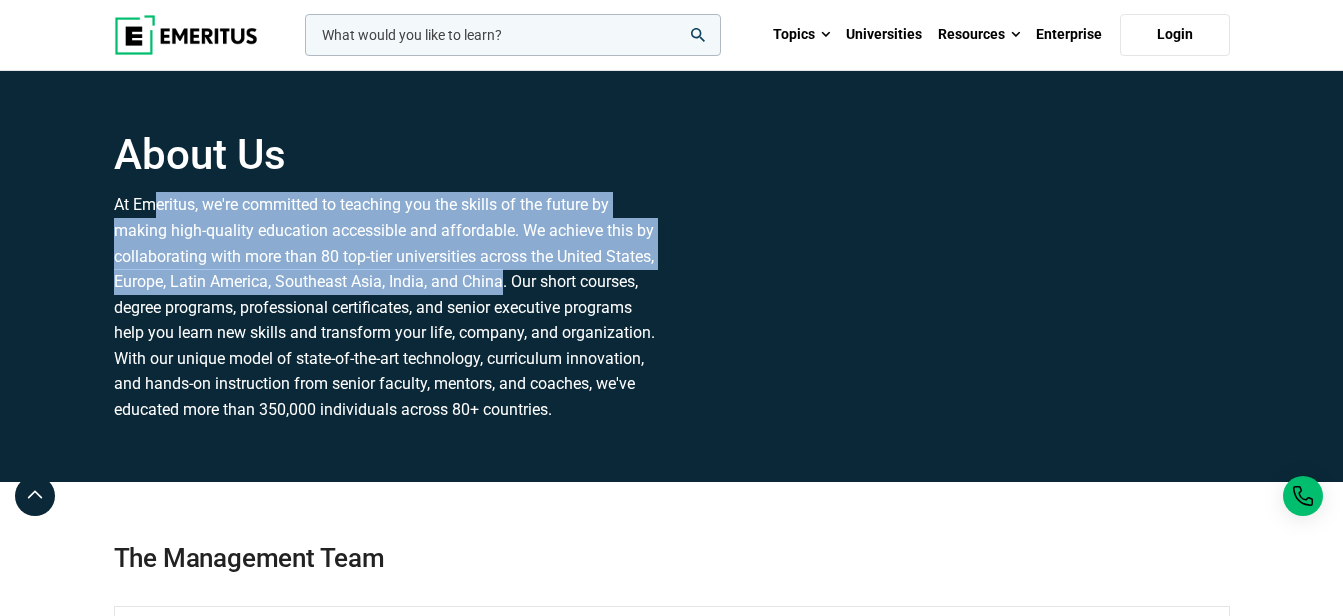 drag, startPoint x: 504, startPoint y: 282, endPoint x: 150, endPoint y: 197, distance: 364.0618 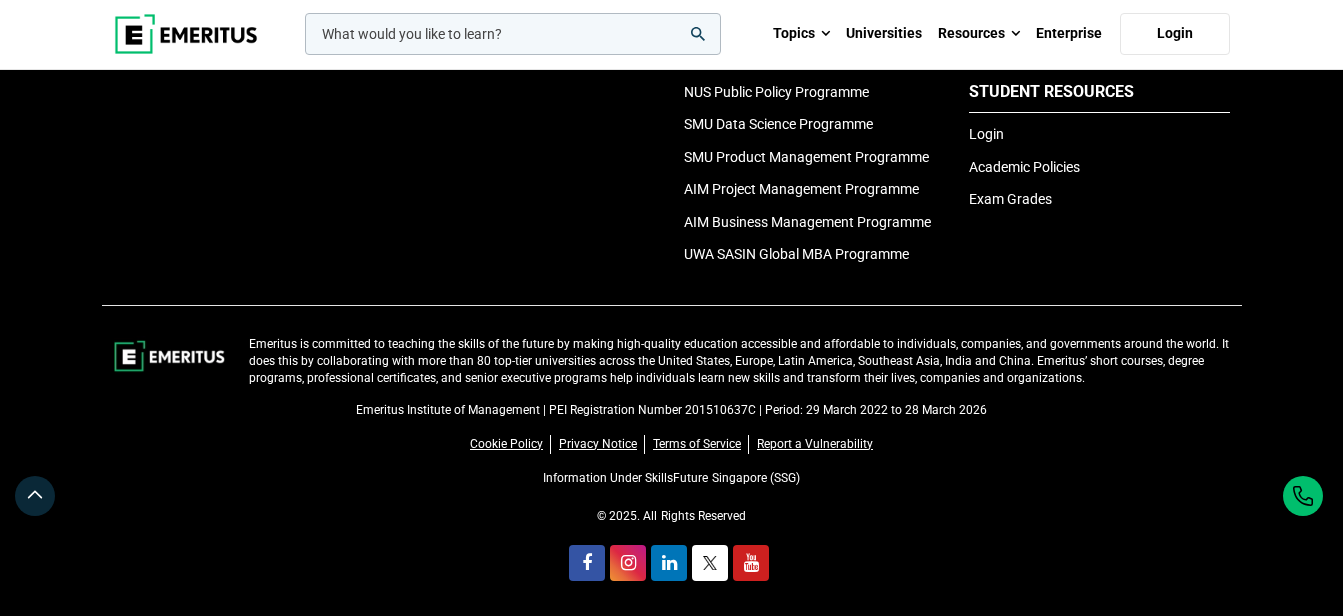 scroll, scrollTop: 4157, scrollLeft: 0, axis: vertical 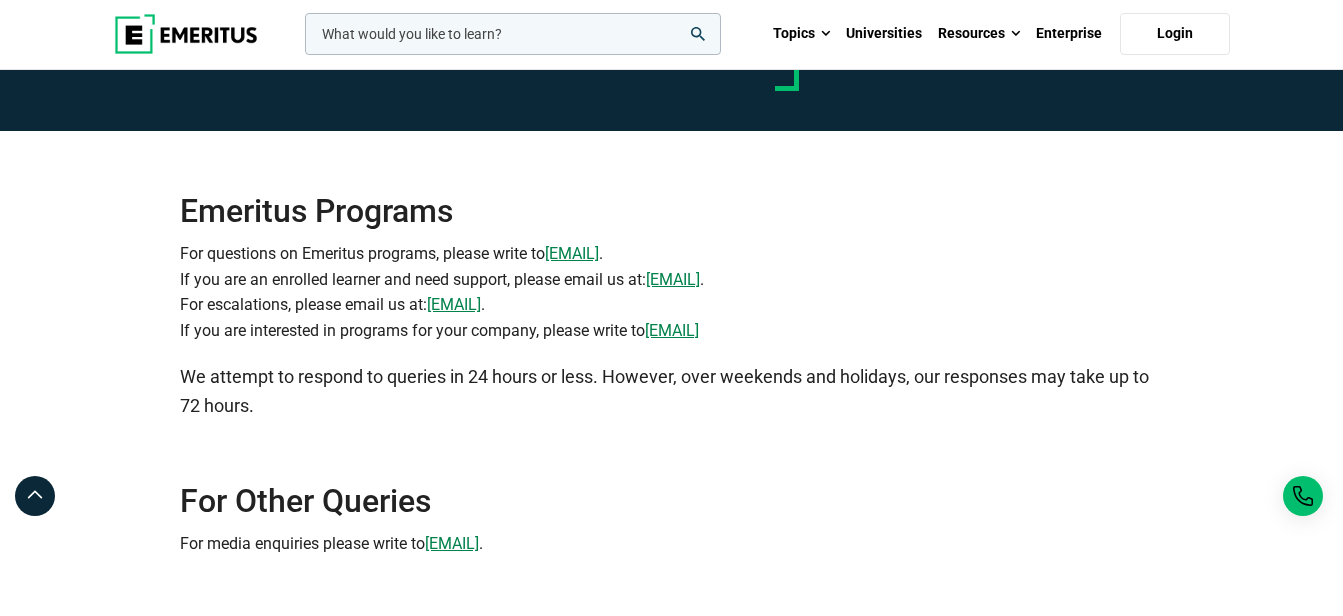 click on "We attempt to respond to queries in 24 hours or less. However, over weekends and holidays, our responses may take up to 72 hours." at bounding box center [671, 392] 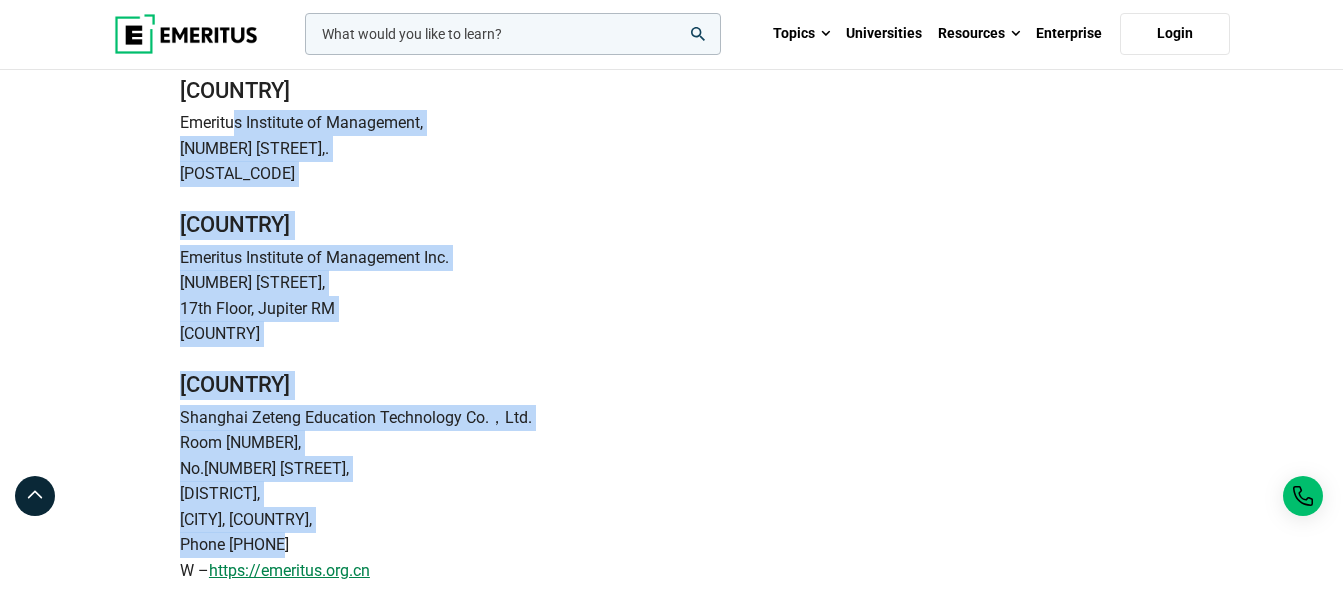 drag, startPoint x: 232, startPoint y: 120, endPoint x: 280, endPoint y: 552, distance: 434.65848 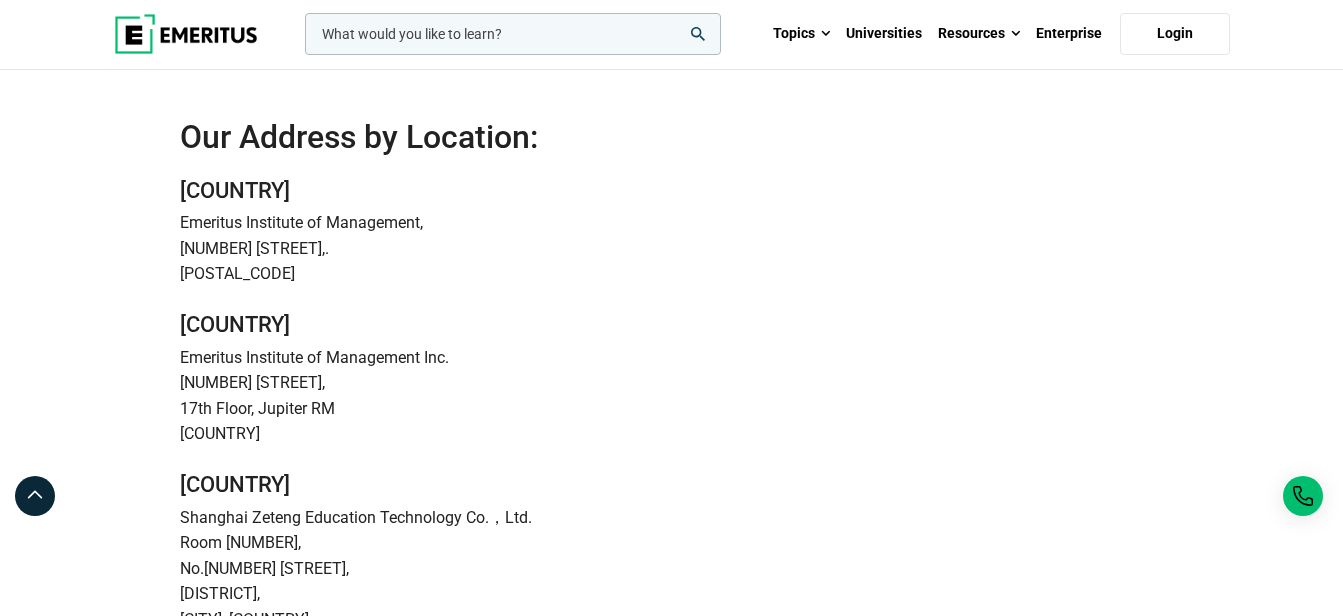 scroll, scrollTop: 1200, scrollLeft: 0, axis: vertical 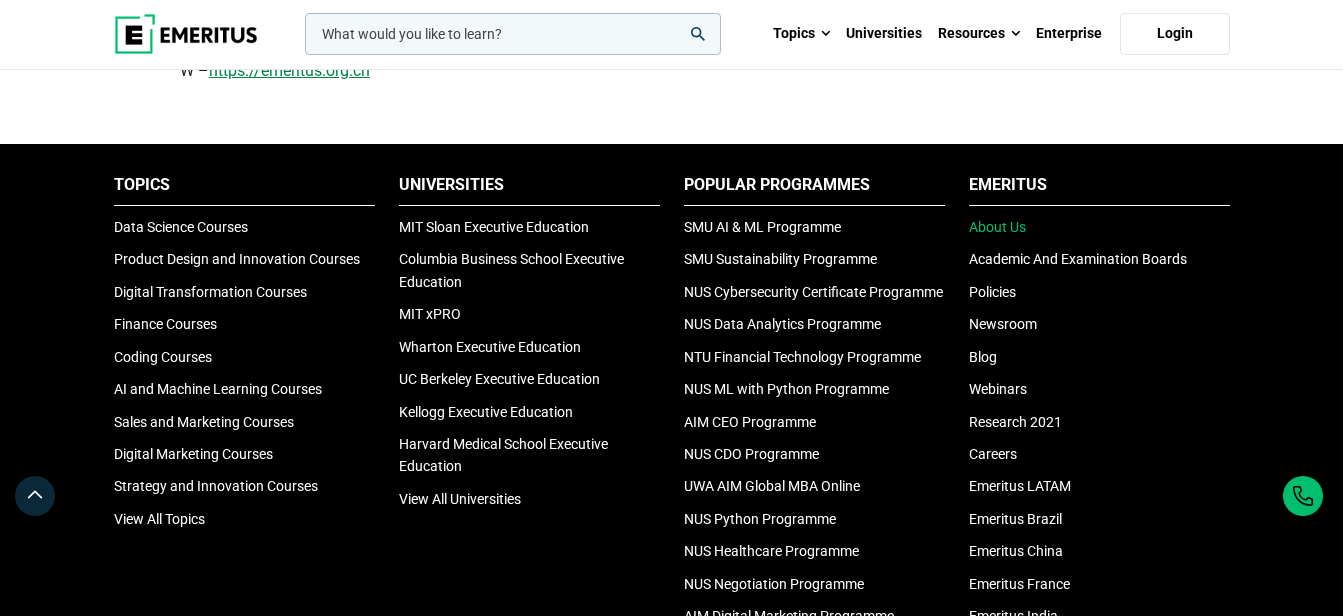 click on "About Us" at bounding box center (997, 227) 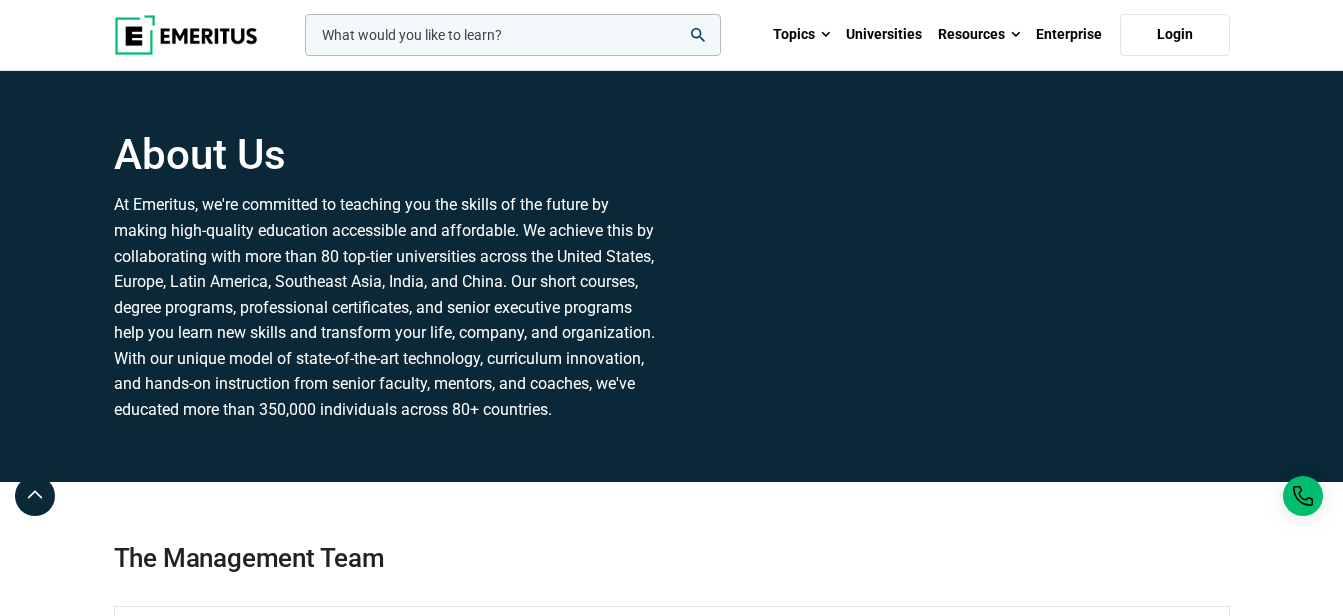 scroll, scrollTop: 0, scrollLeft: 0, axis: both 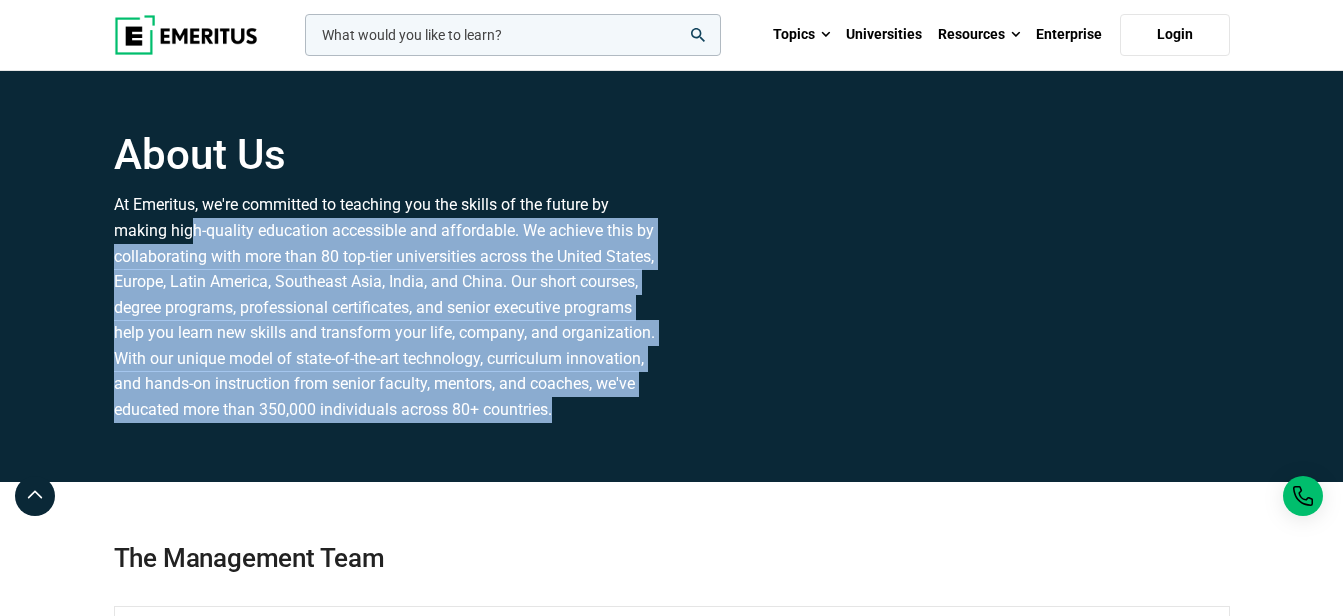 drag, startPoint x: 295, startPoint y: 252, endPoint x: 587, endPoint y: 401, distance: 327.81854 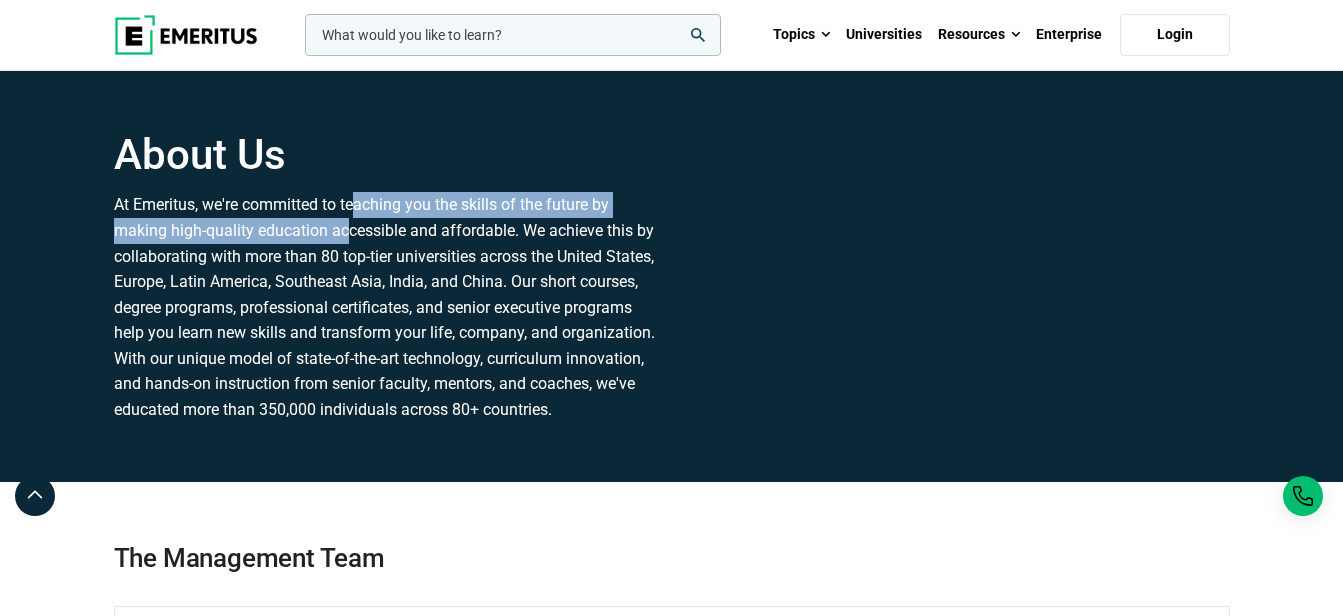 drag, startPoint x: 359, startPoint y: 203, endPoint x: 349, endPoint y: 230, distance: 28.79236 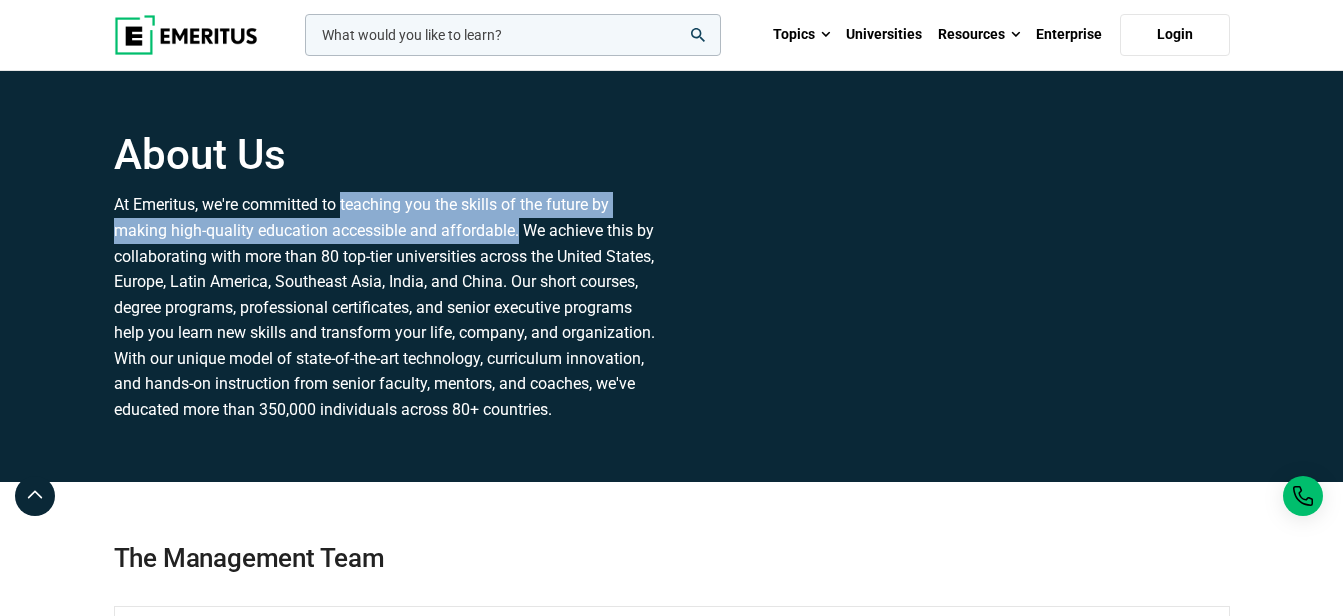 drag, startPoint x: 517, startPoint y: 231, endPoint x: 343, endPoint y: 202, distance: 176.40012 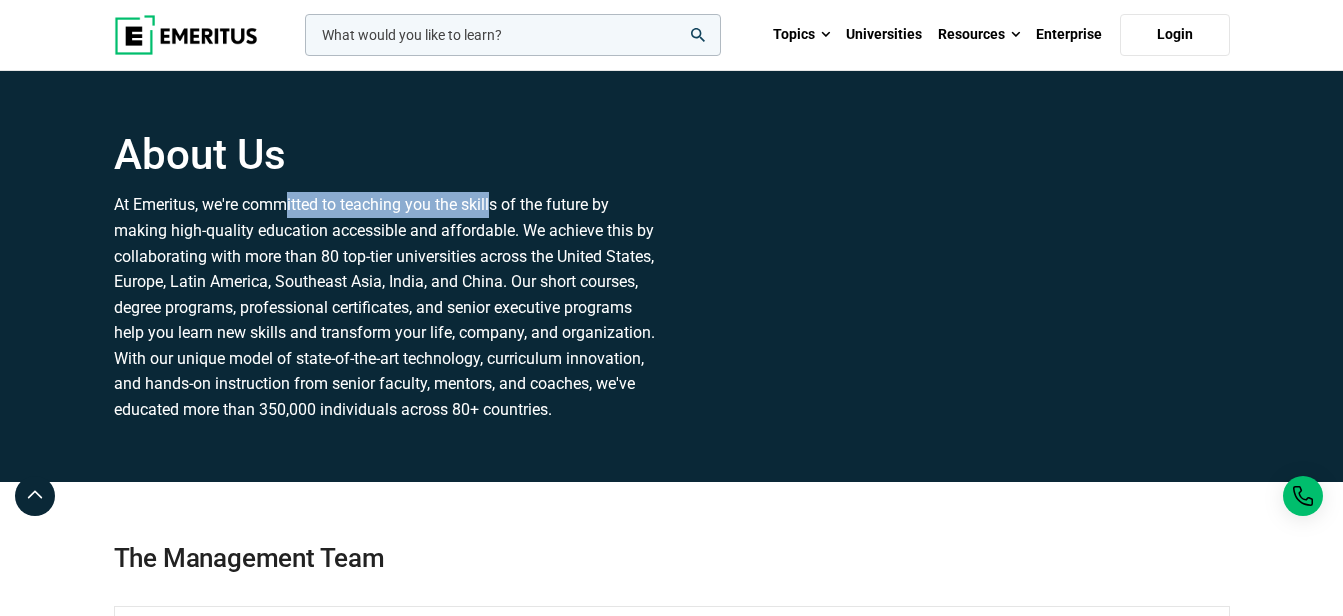 drag, startPoint x: 289, startPoint y: 214, endPoint x: 497, endPoint y: 203, distance: 208.29066 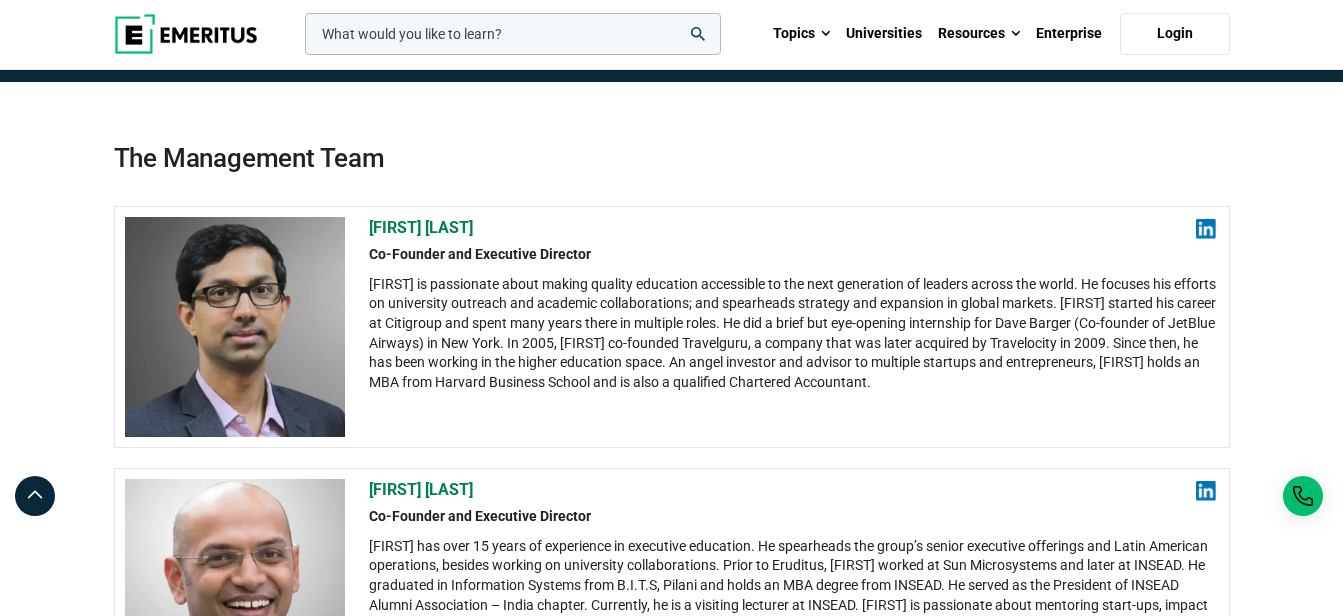 scroll, scrollTop: 0, scrollLeft: 0, axis: both 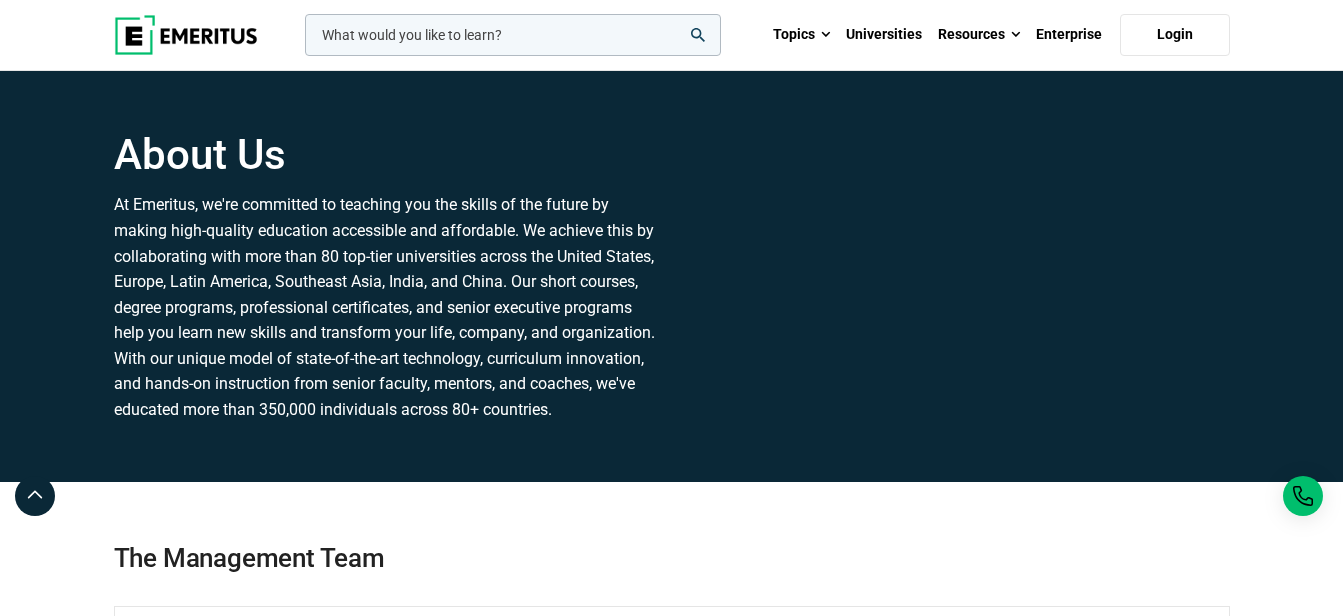 click at bounding box center [186, 35] 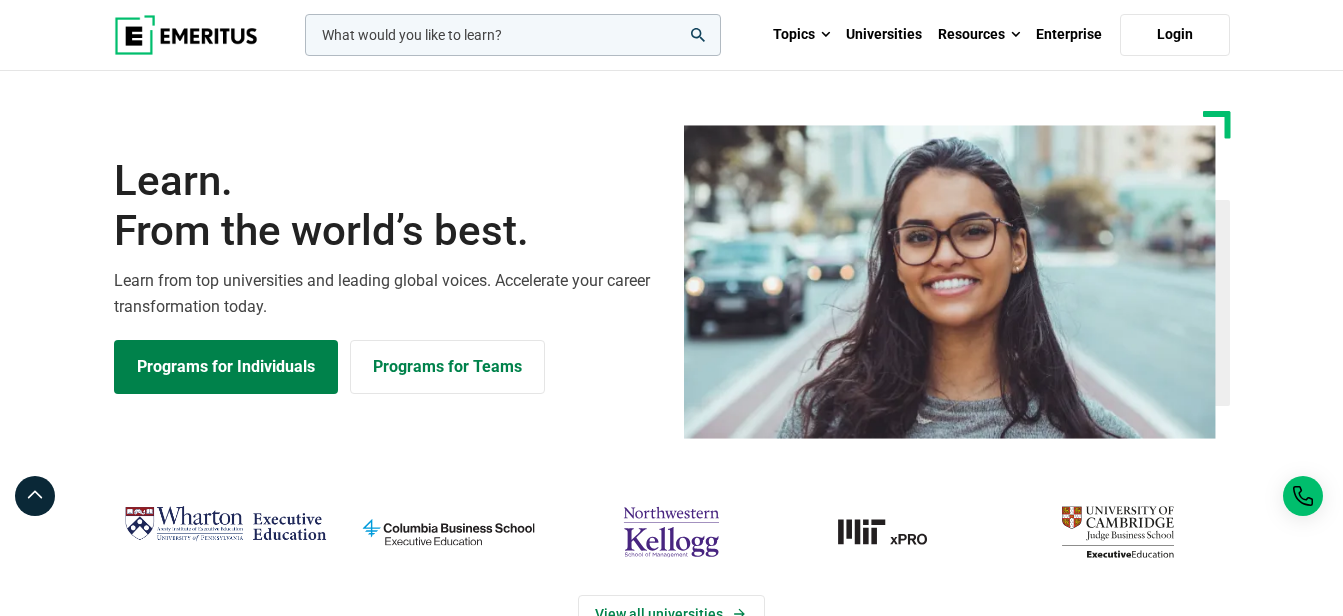 scroll, scrollTop: 0, scrollLeft: 0, axis: both 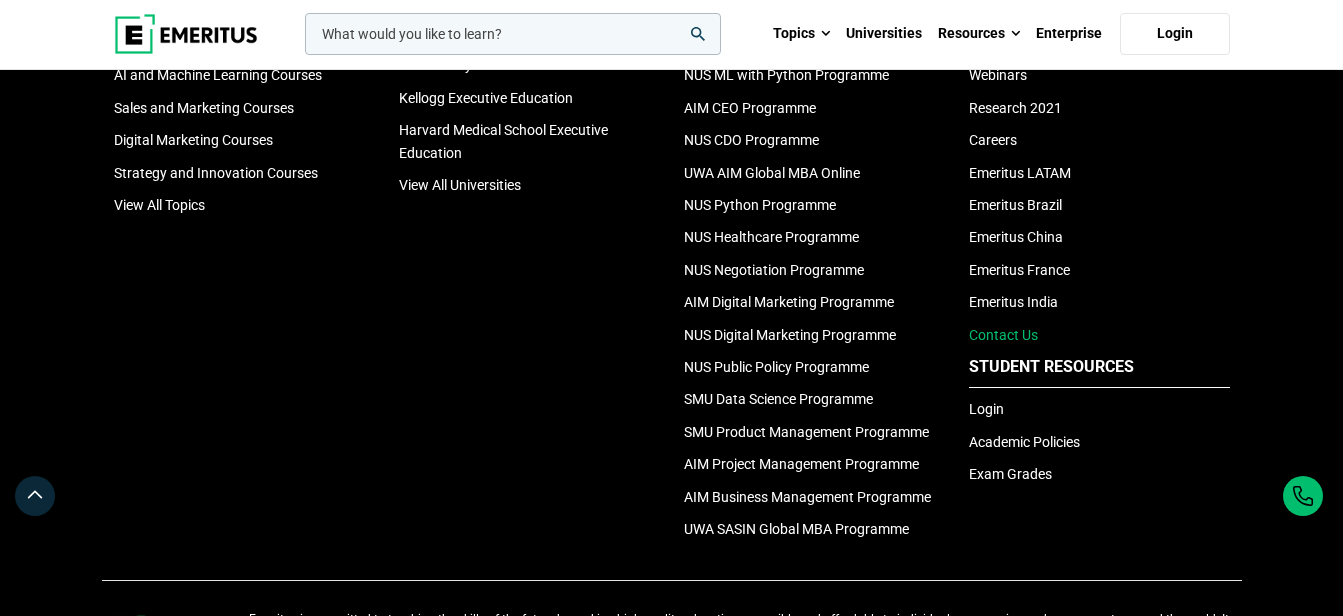 click on "Contact Us" at bounding box center (1003, 335) 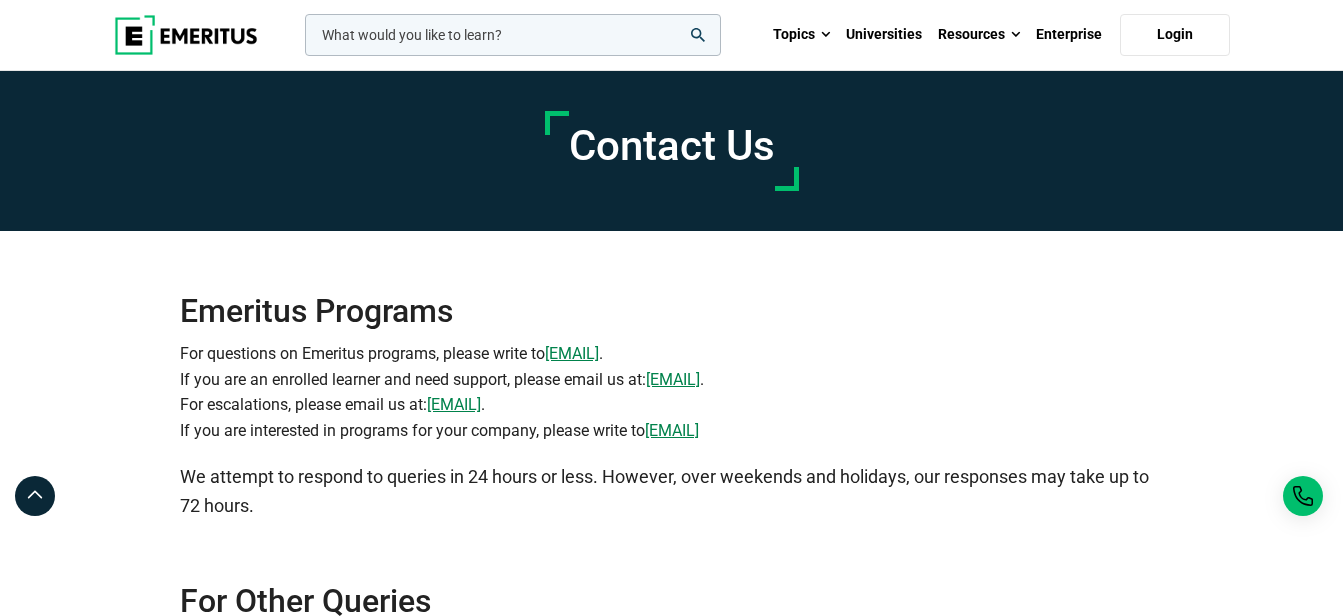 scroll, scrollTop: 0, scrollLeft: 0, axis: both 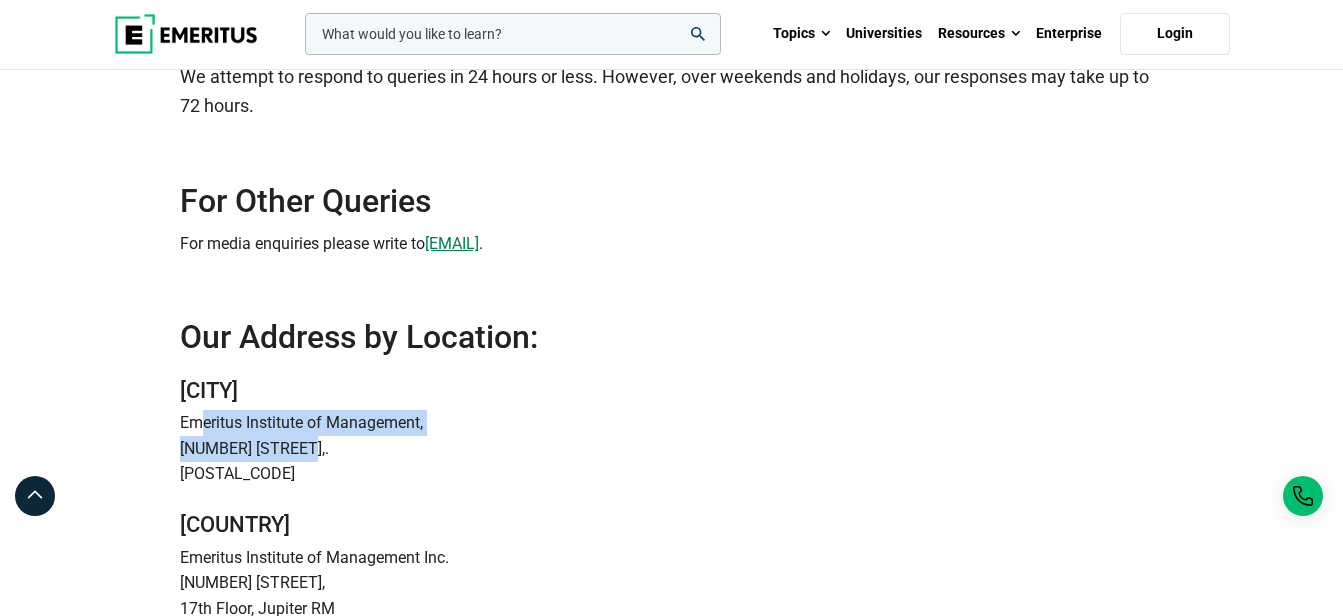 drag, startPoint x: 200, startPoint y: 415, endPoint x: 520, endPoint y: 446, distance: 321.49805 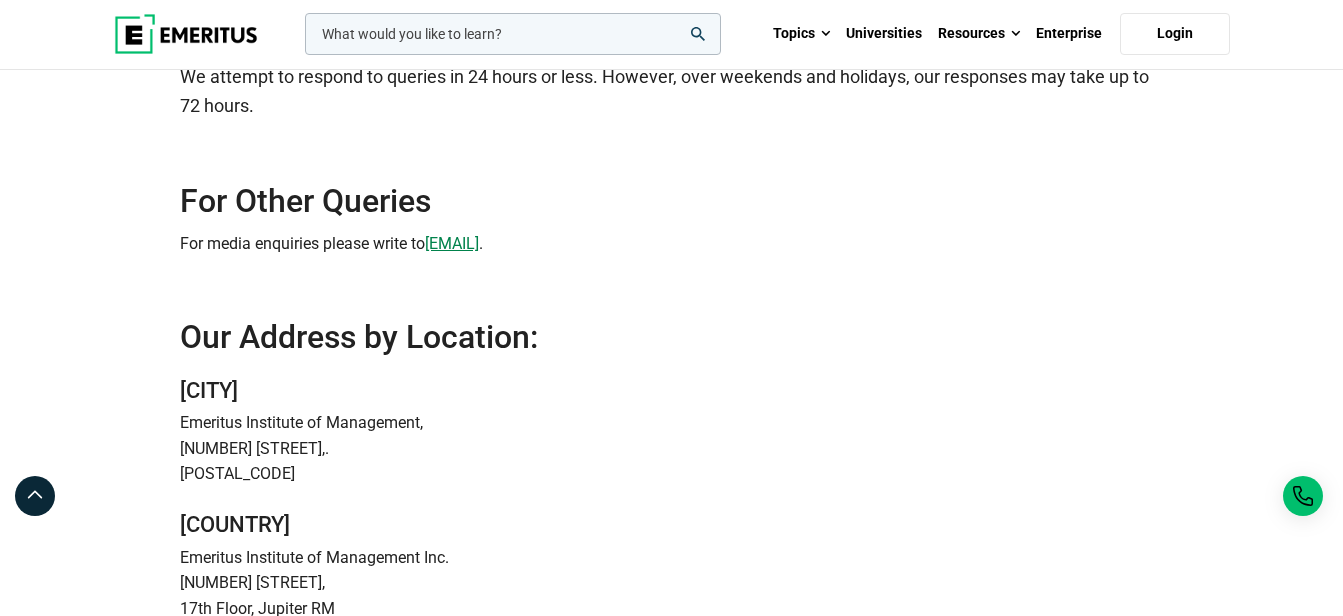 drag, startPoint x: 520, startPoint y: 446, endPoint x: 420, endPoint y: 528, distance: 129.3213 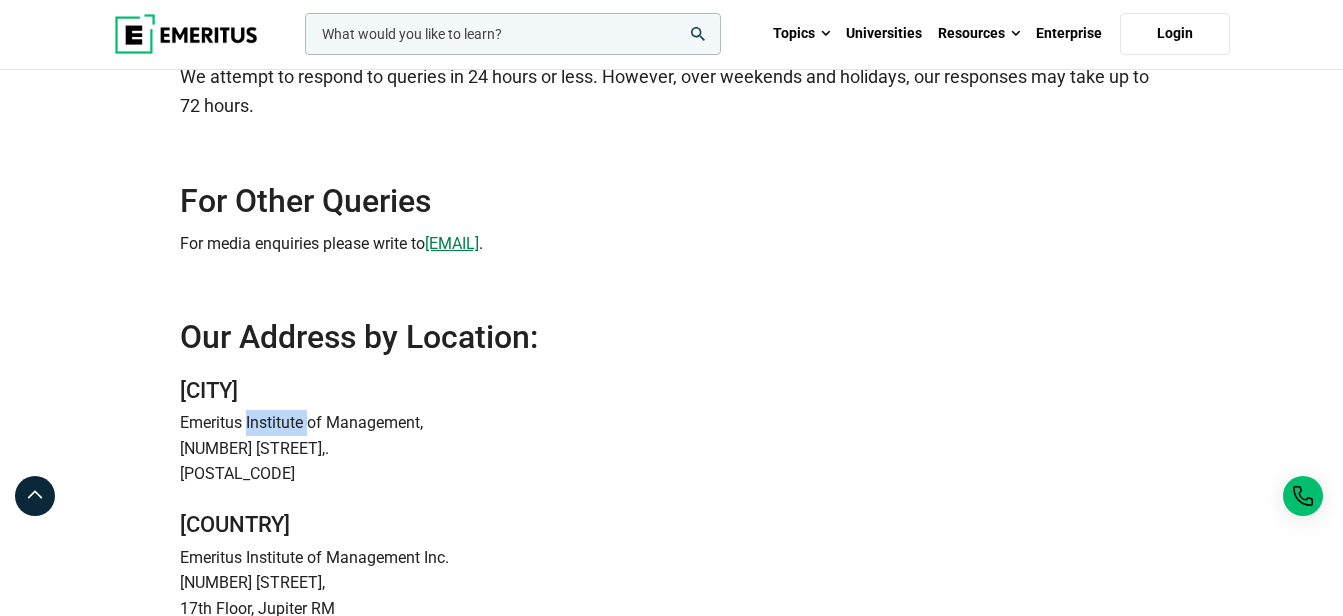 click on "Emeritus Institute of Management," at bounding box center [671, 423] 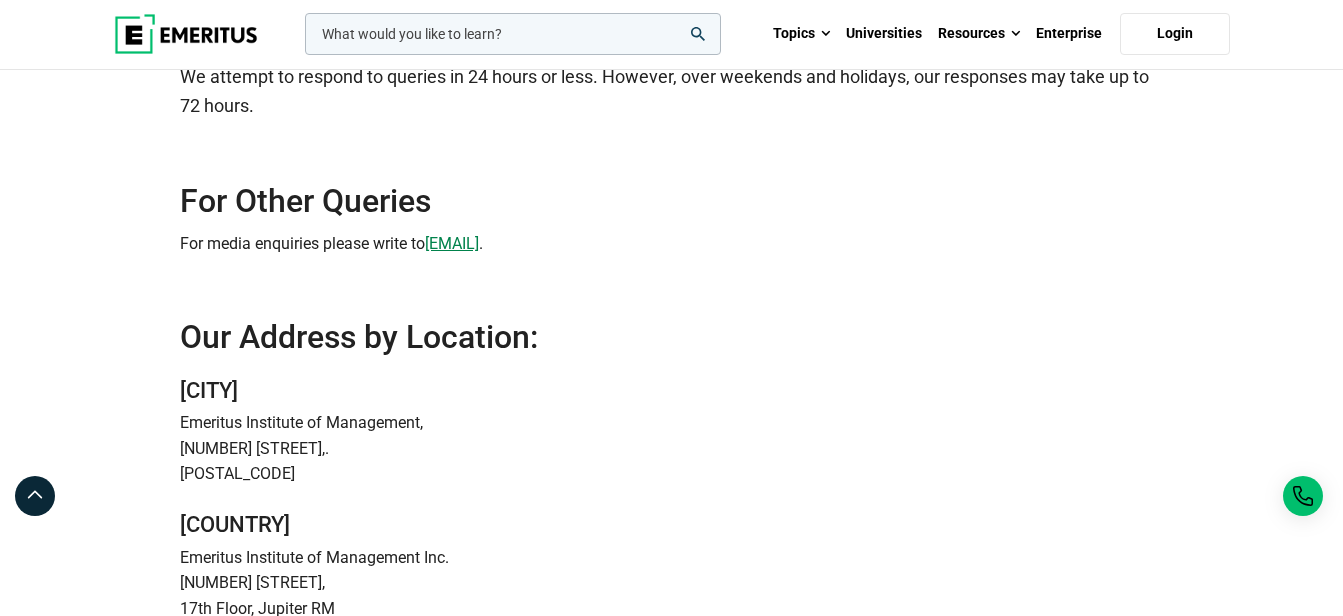 click on "Emeritus Institute of Management," at bounding box center [671, 423] 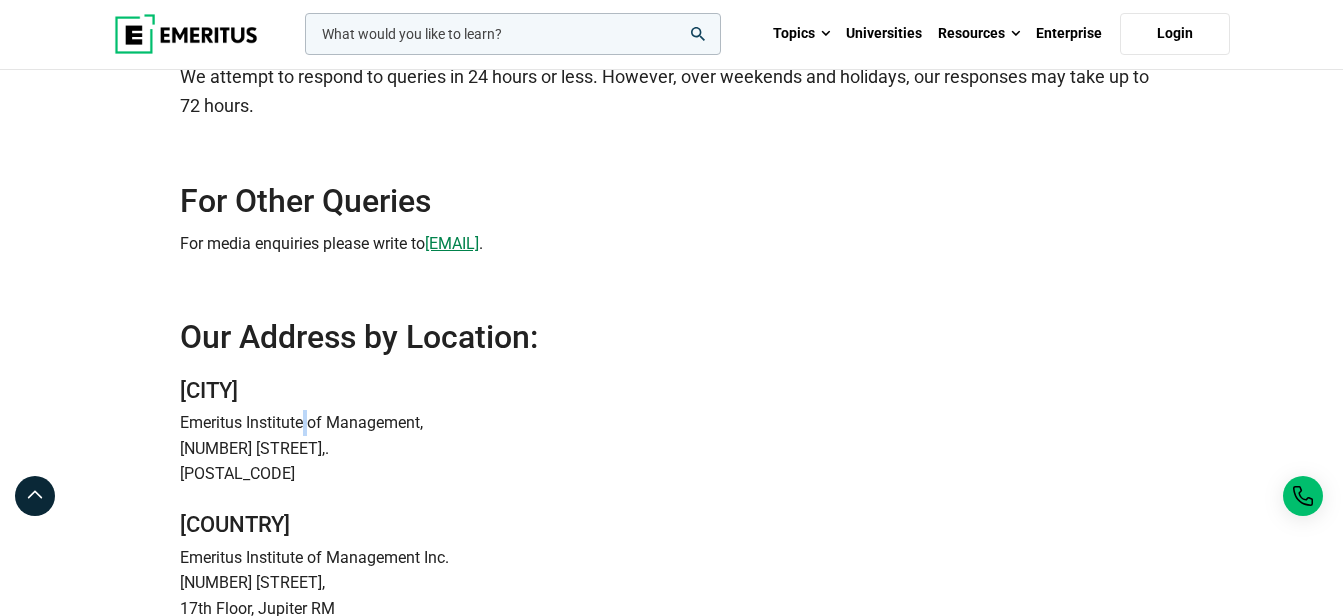 click on "Emeritus Institute of Management," at bounding box center (671, 423) 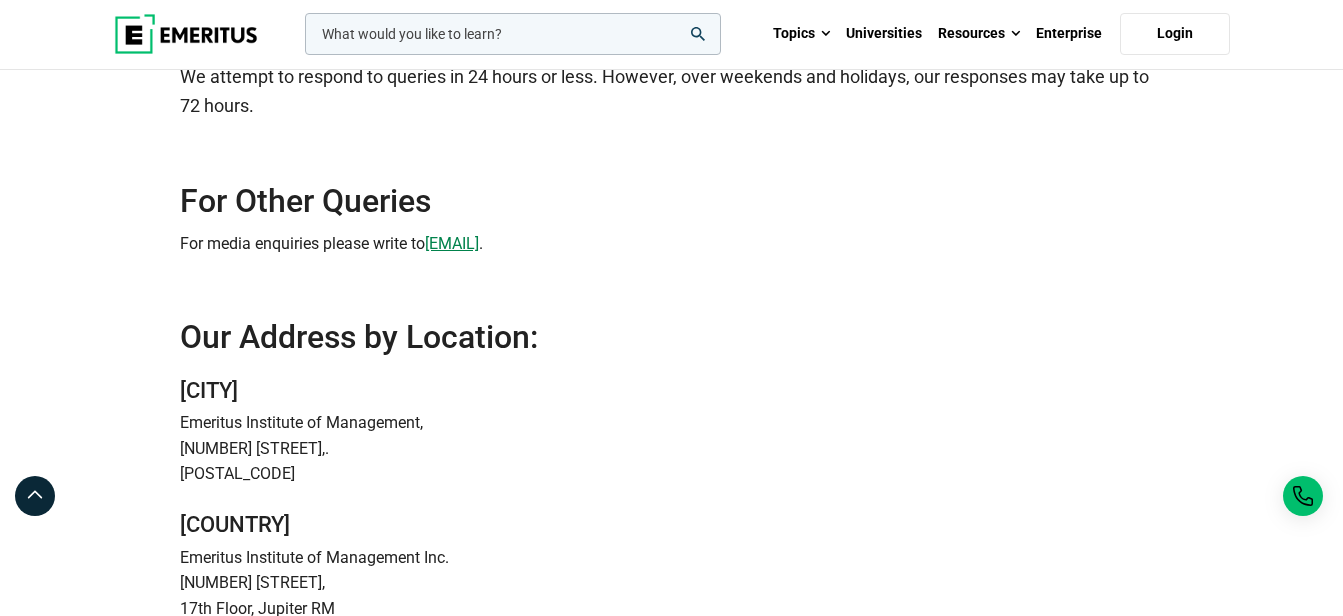click on "[NUMBER] [STREET],." at bounding box center [671, 449] 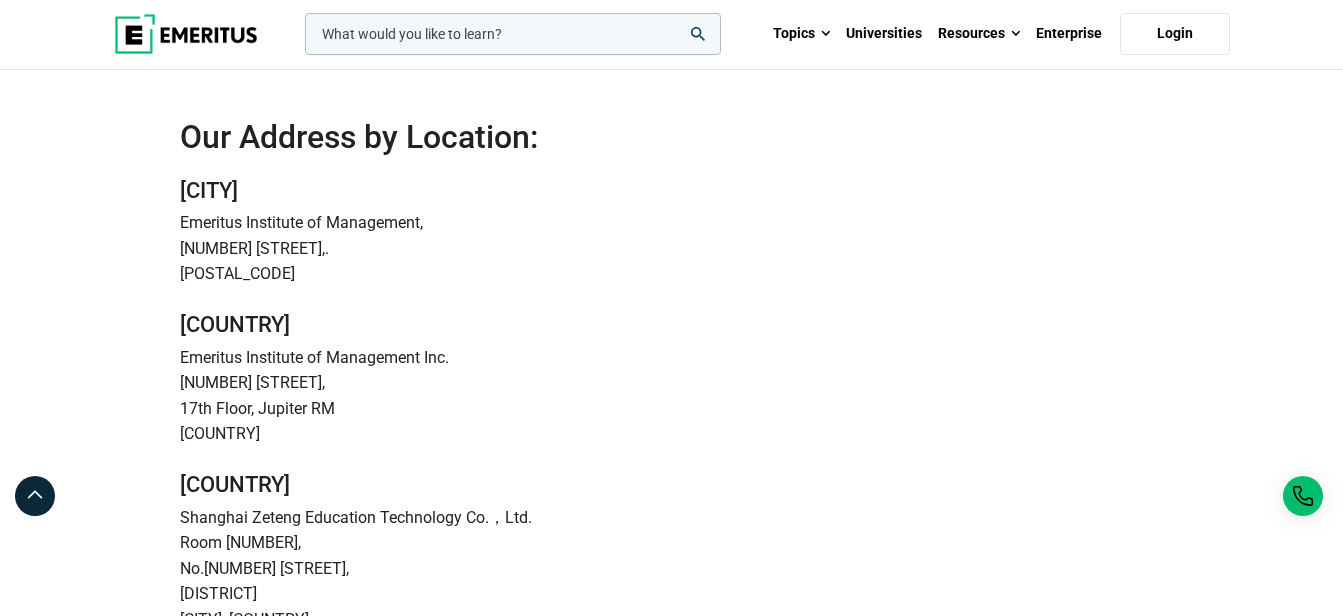 click on "Emeritus Institute of Management Inc." at bounding box center [671, 358] 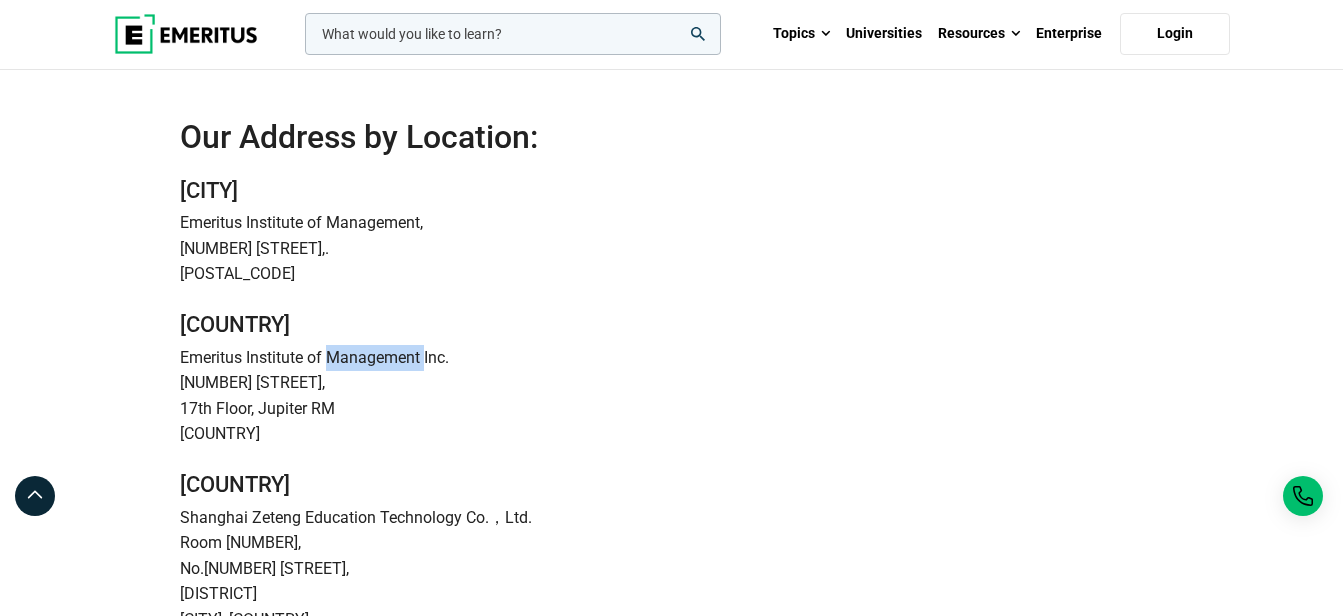 click on "Emeritus Institute of Management Inc." at bounding box center [671, 358] 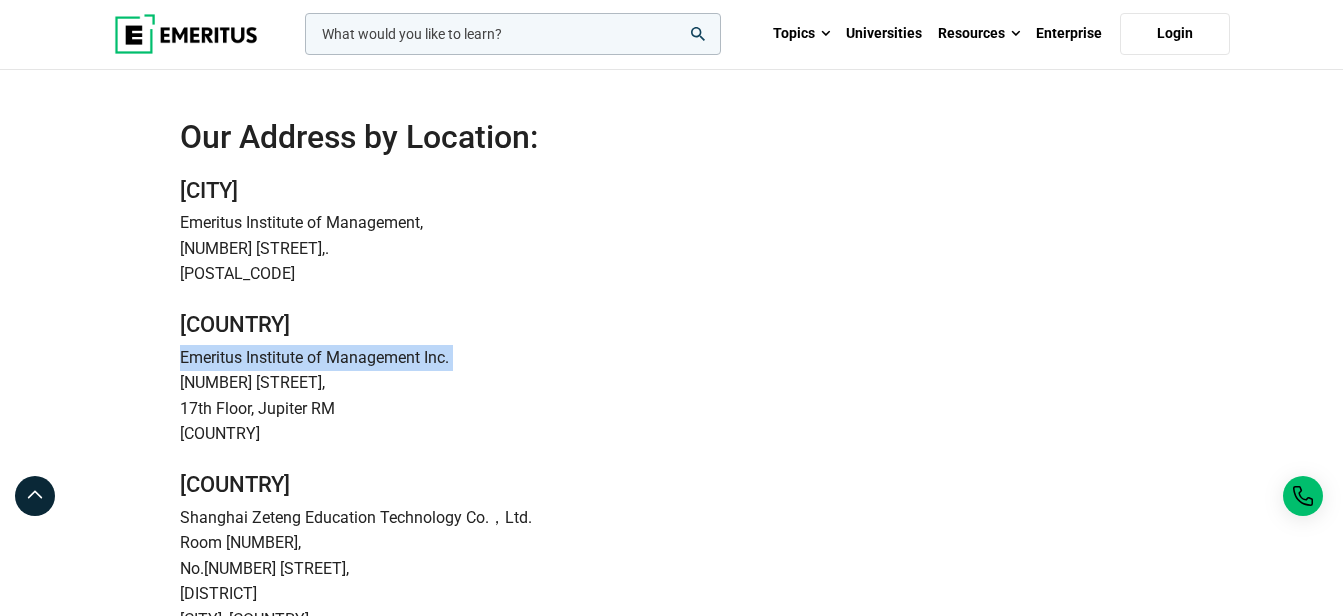 click on "Emeritus Institute of Management Inc." at bounding box center [671, 358] 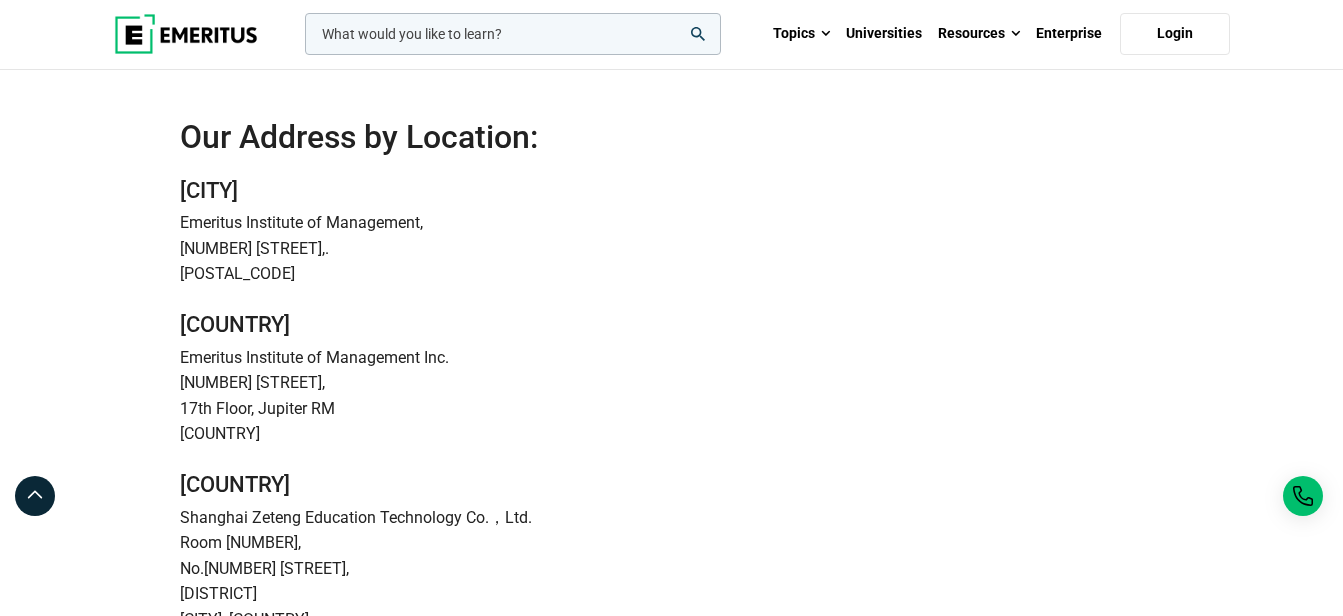 drag, startPoint x: 376, startPoint y: 355, endPoint x: 350, endPoint y: 506, distance: 153.22206 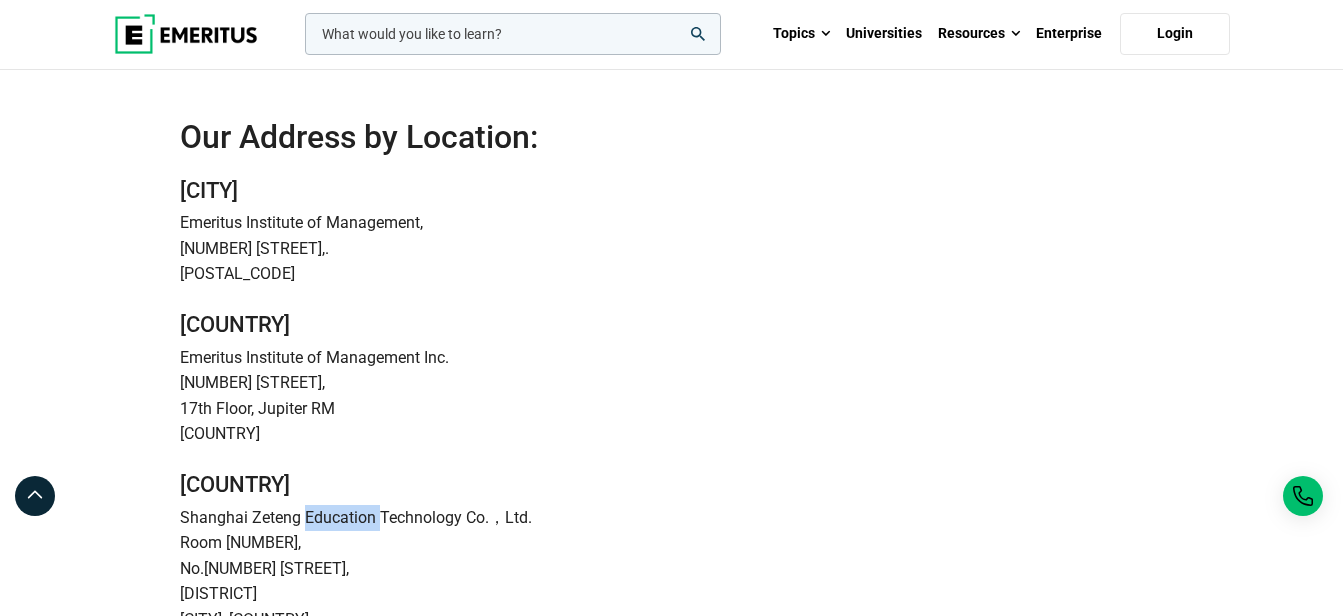 click on "Shanghai Zeteng Education Technology Co.，Ltd." at bounding box center (671, 518) 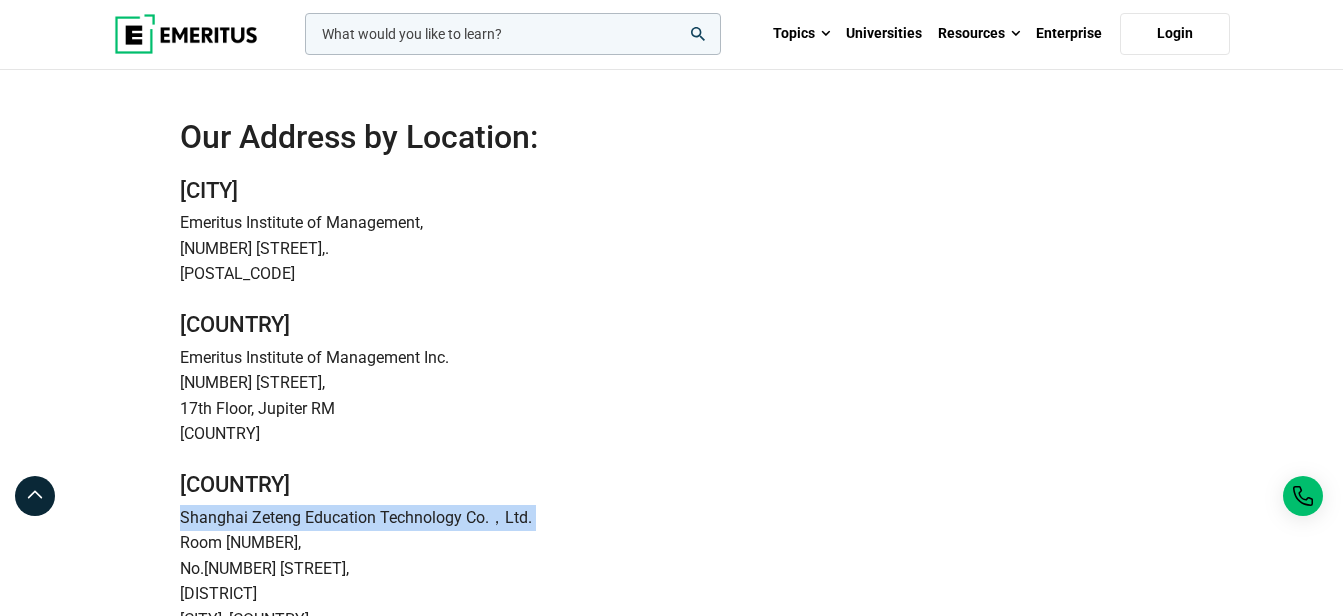 click on "Shanghai Zeteng Education Technology Co.，Ltd." at bounding box center [671, 518] 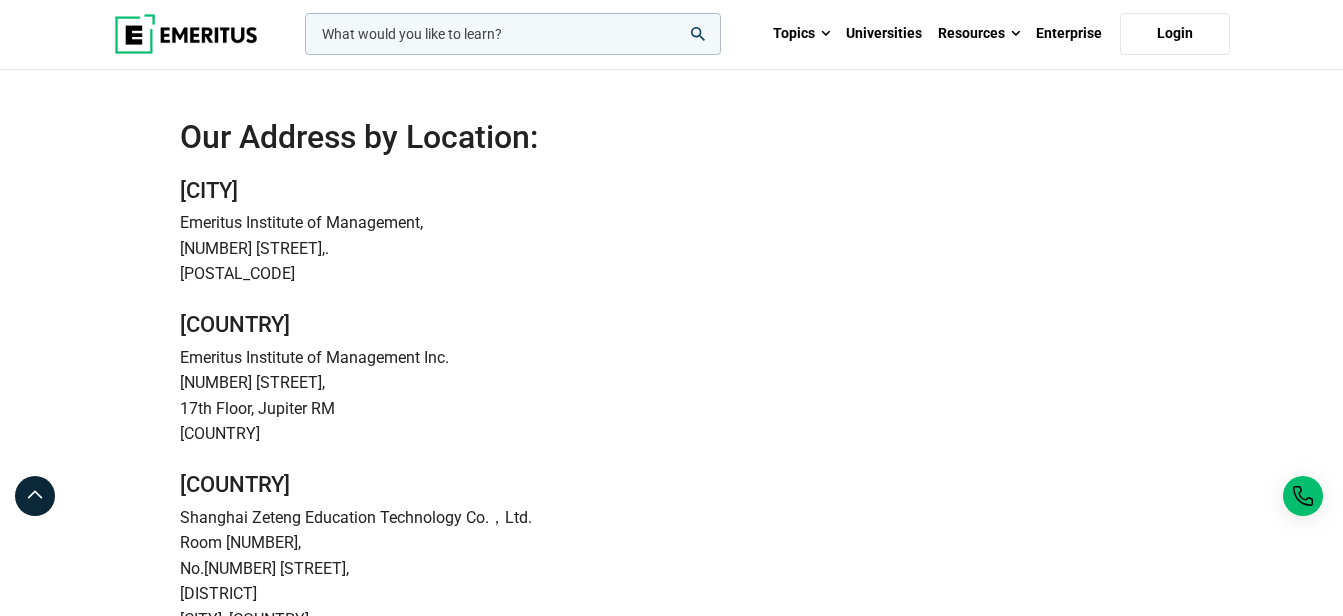click on "Emeritus Institute of Management," at bounding box center [671, 223] 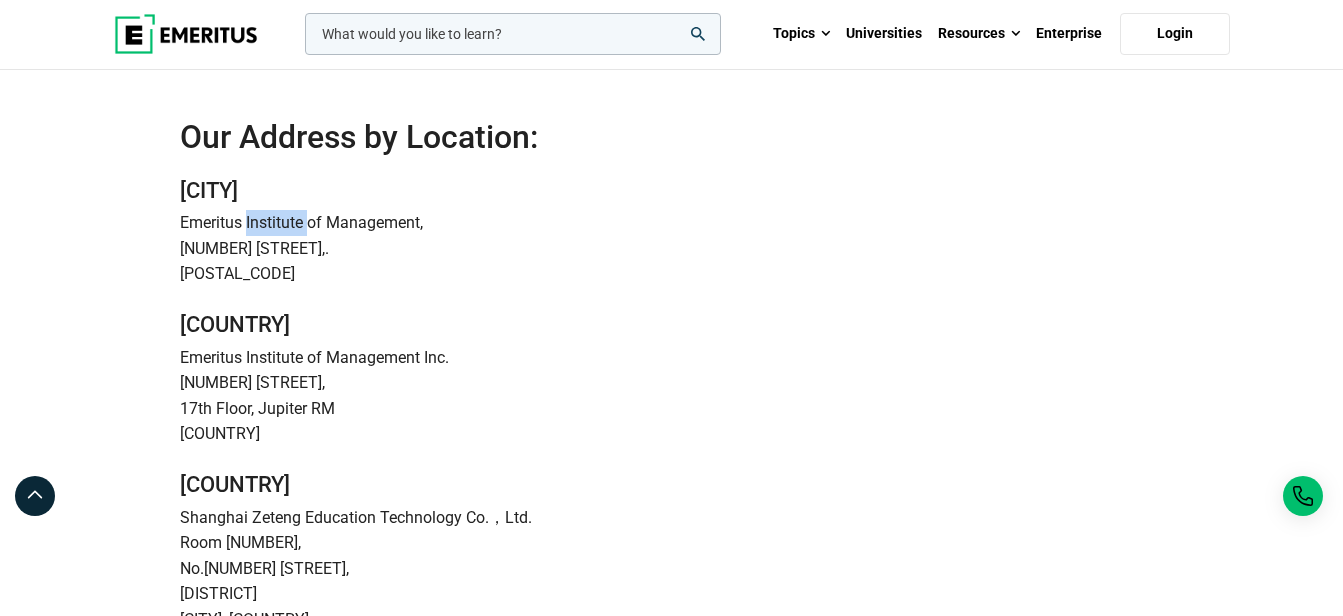 click on "Emeritus Institute of Management," at bounding box center [671, 223] 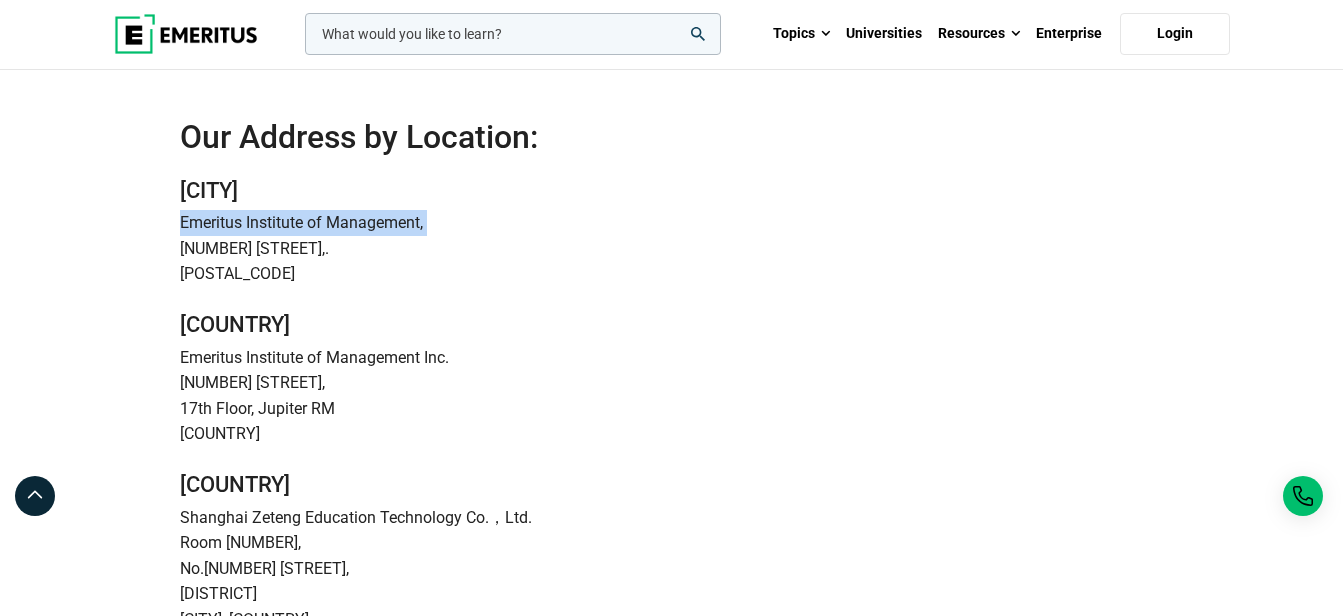 click on "Emeritus Institute of Management," at bounding box center [671, 223] 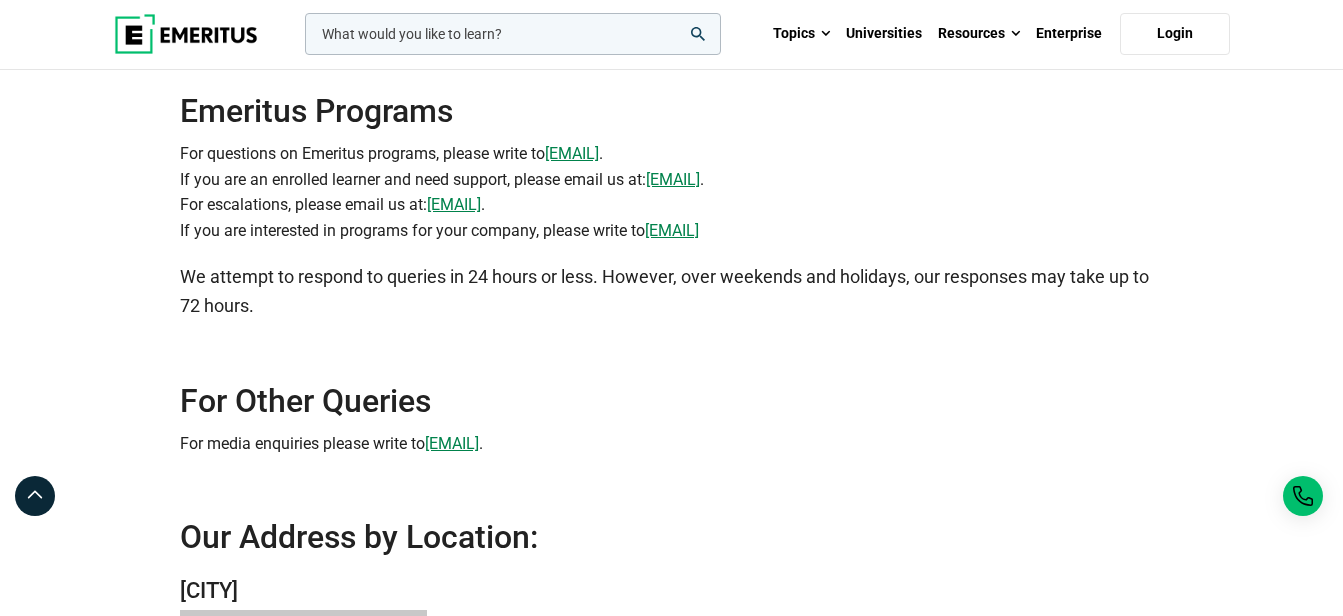 scroll, scrollTop: 0, scrollLeft: 0, axis: both 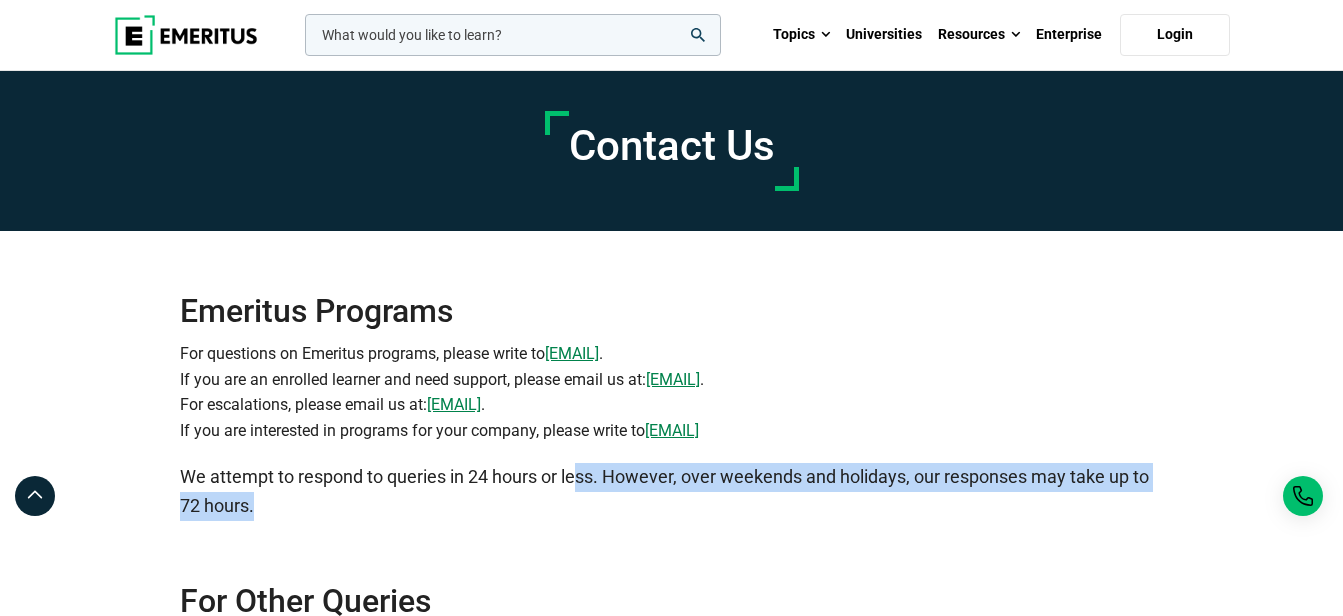drag, startPoint x: 576, startPoint y: 474, endPoint x: 1202, endPoint y: 510, distance: 627.0343 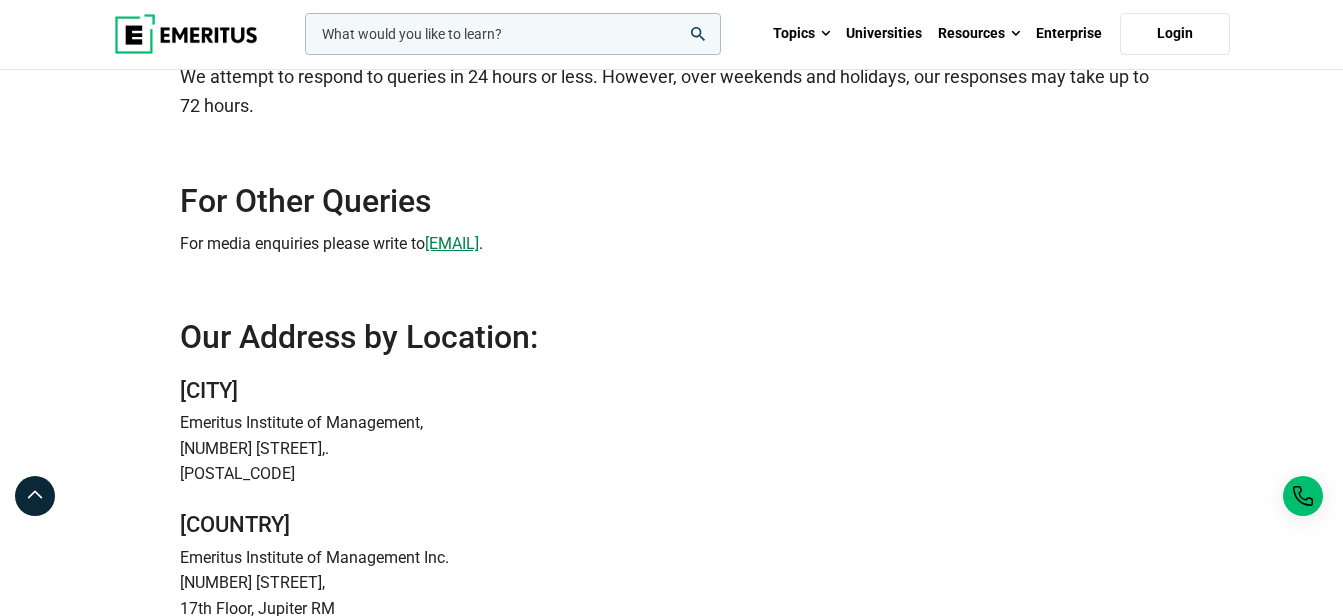 scroll, scrollTop: 500, scrollLeft: 0, axis: vertical 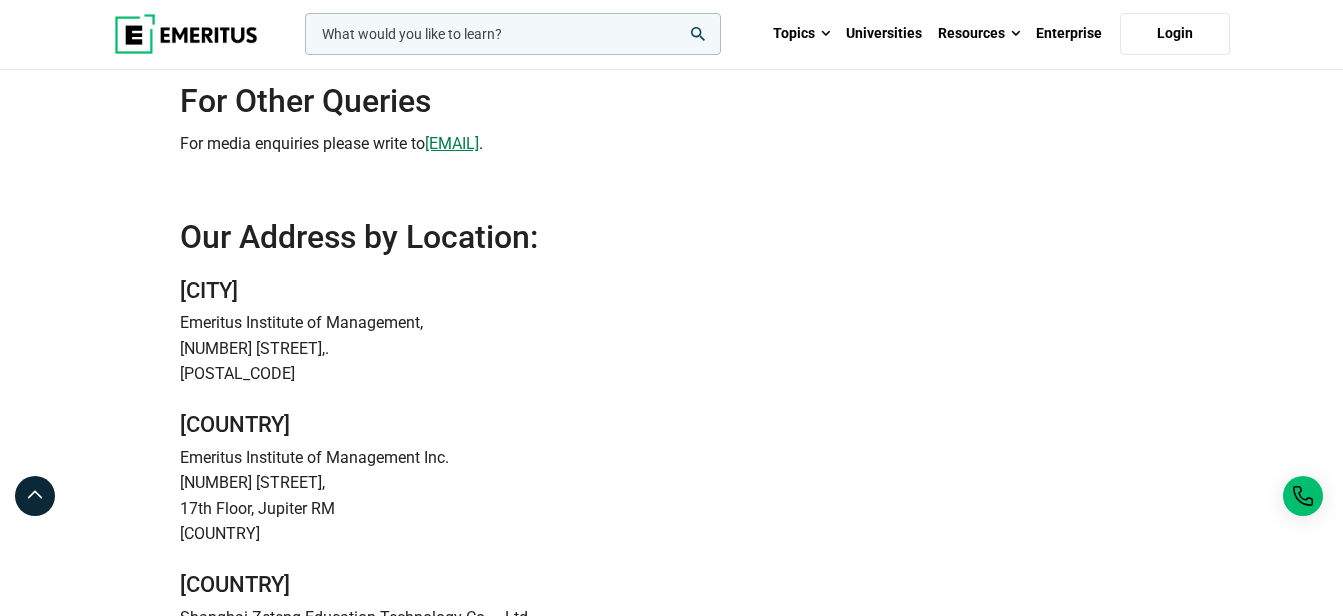 click on "Emeritus Institute of Management," at bounding box center (671, 323) 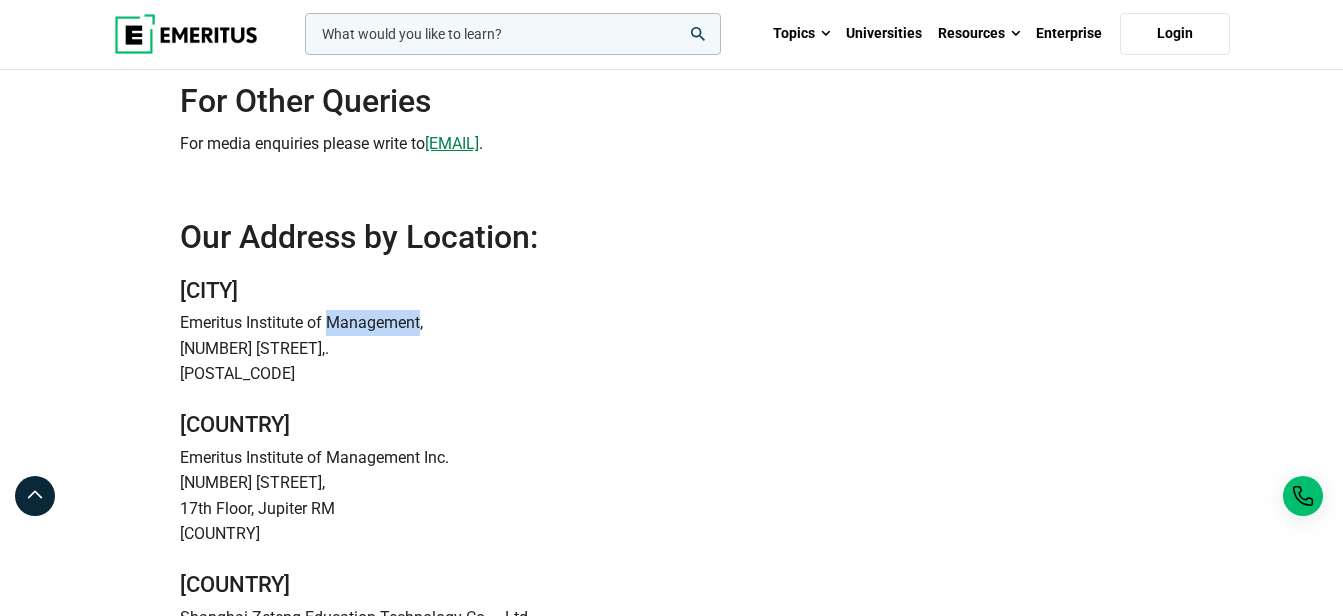 click on "Emeritus Institute of Management," at bounding box center (671, 323) 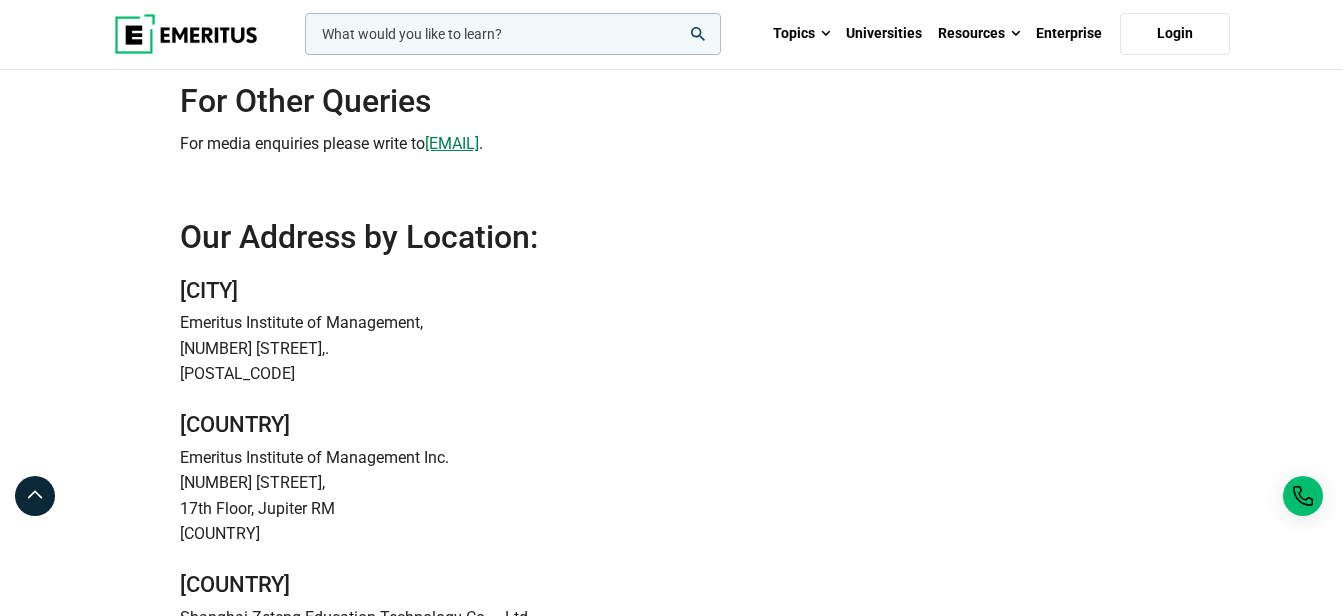 click on "[CITY]" at bounding box center [671, 291] 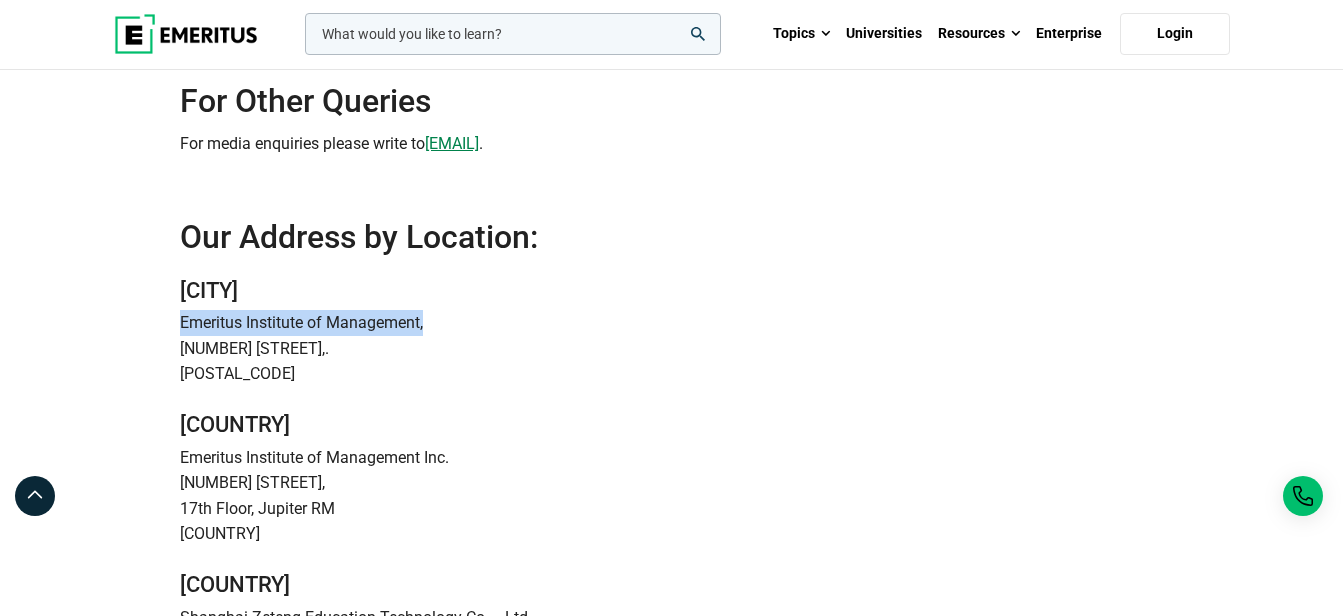 drag, startPoint x: 438, startPoint y: 326, endPoint x: 184, endPoint y: 306, distance: 254.78618 